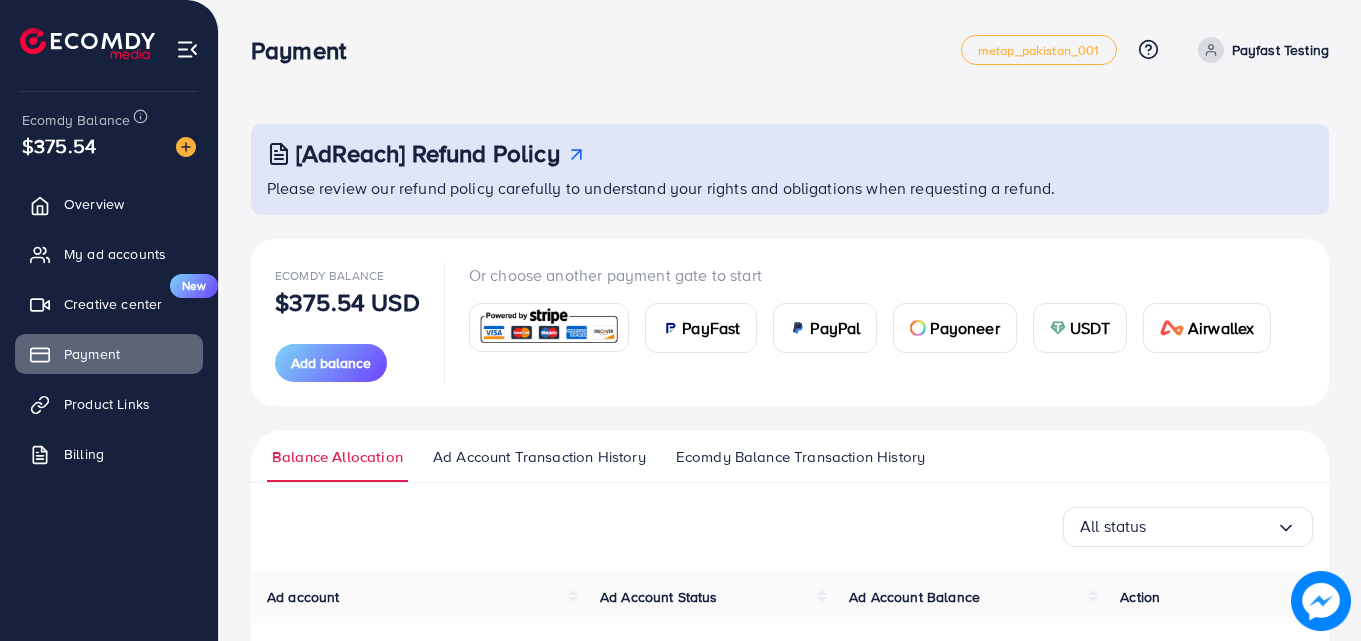 scroll, scrollTop: 0, scrollLeft: 0, axis: both 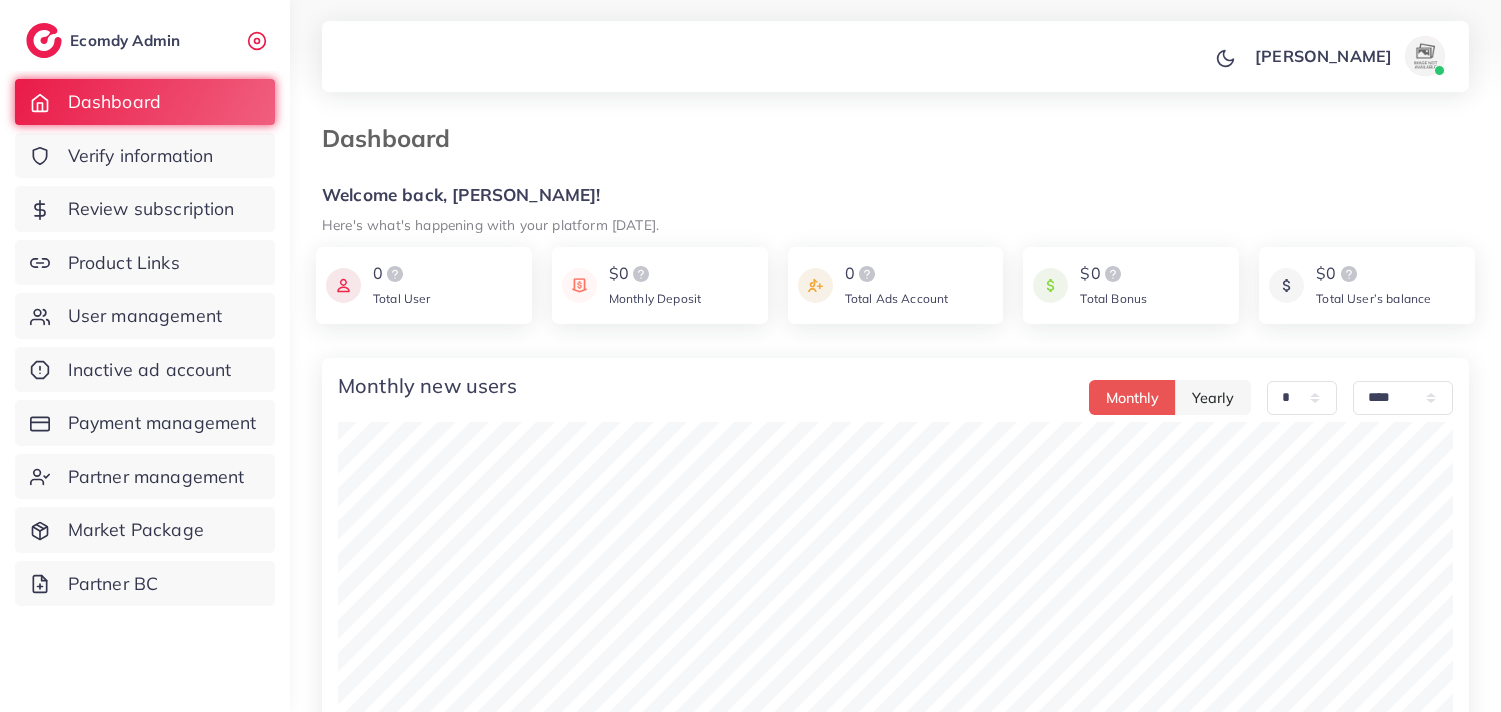 select on "*" 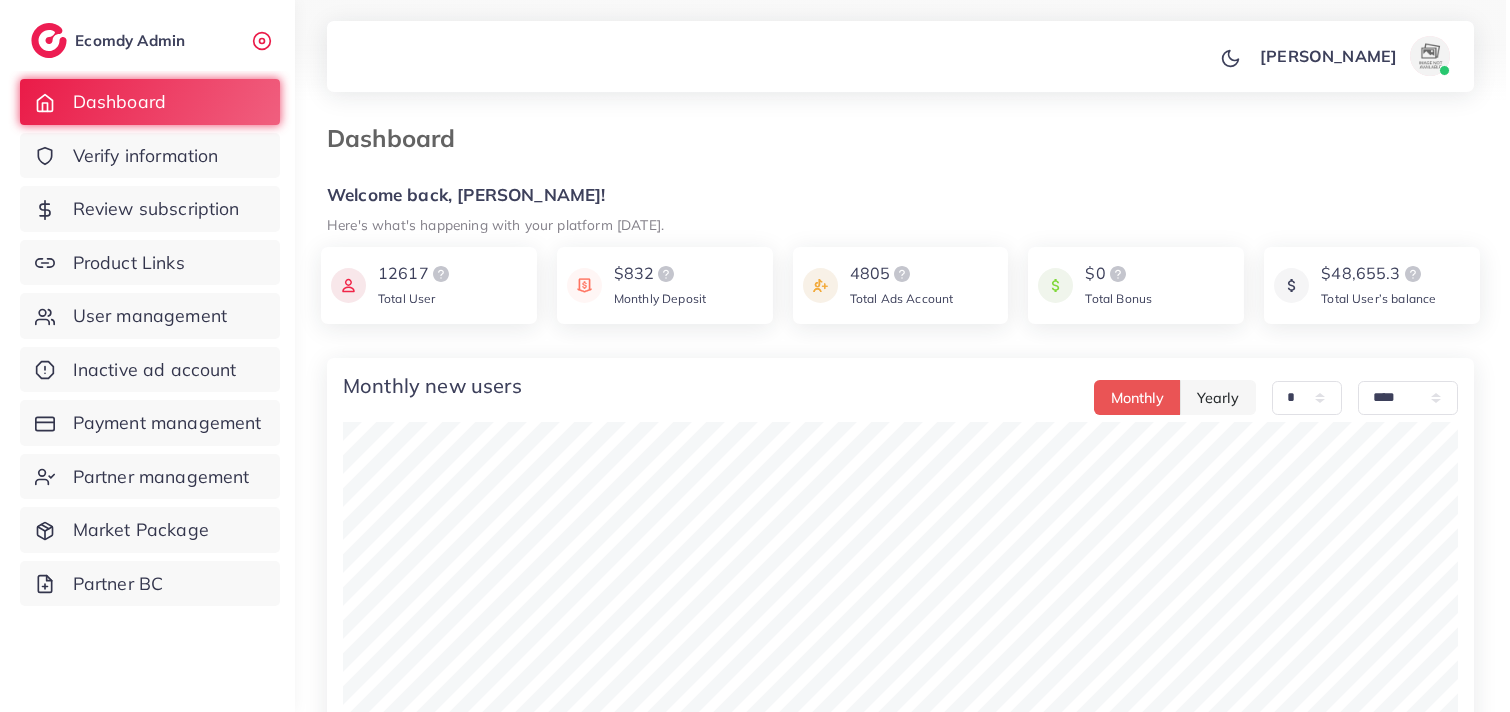 scroll, scrollTop: 0, scrollLeft: 0, axis: both 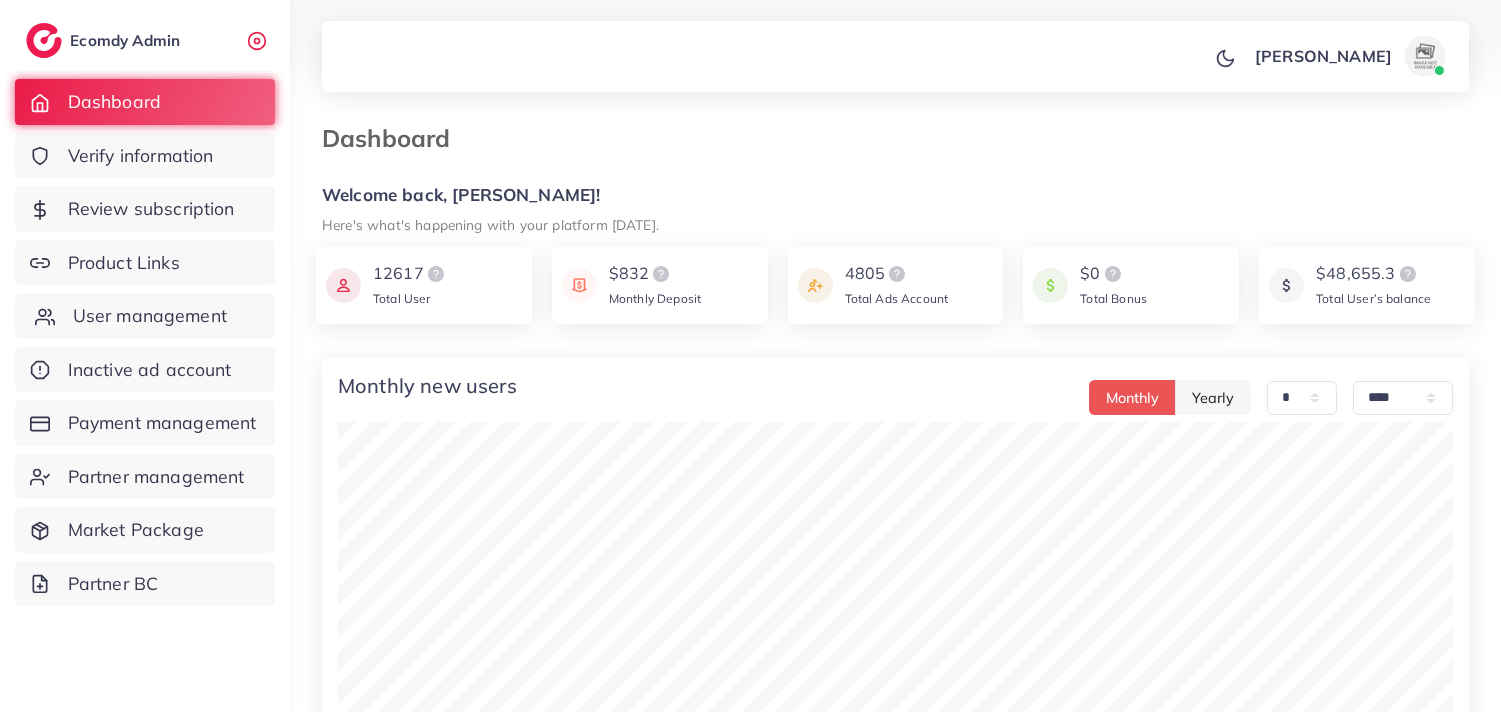click on "User management" at bounding box center (150, 316) 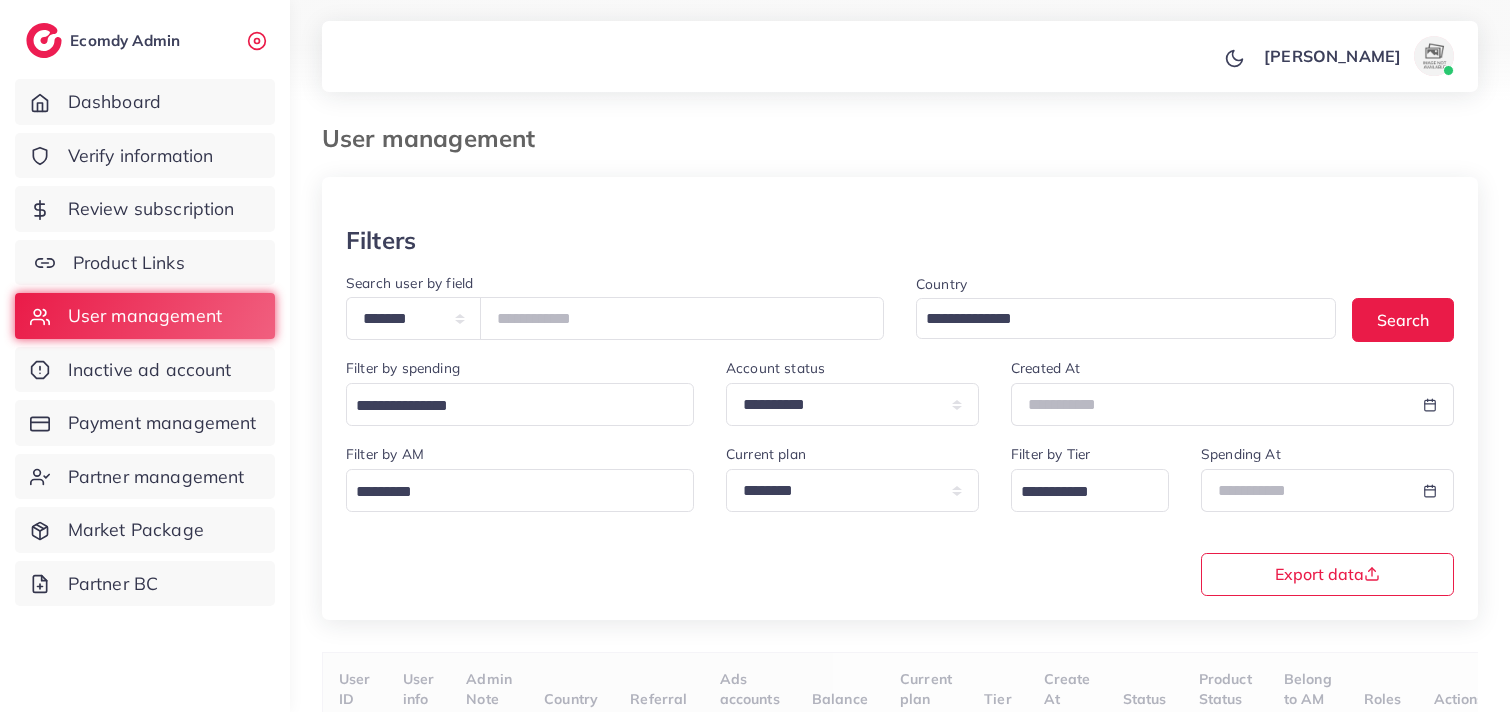 click on "Product Links" at bounding box center (145, 263) 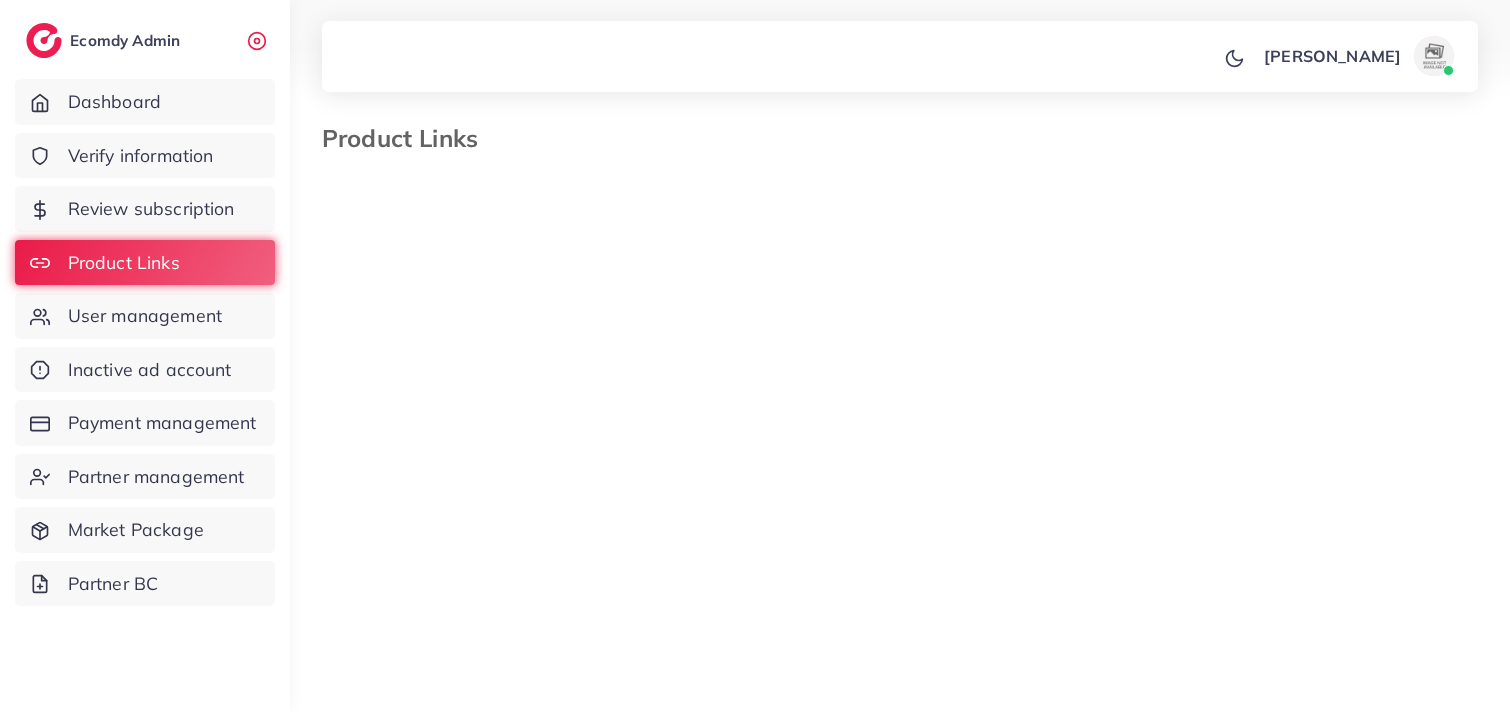 select on "*********" 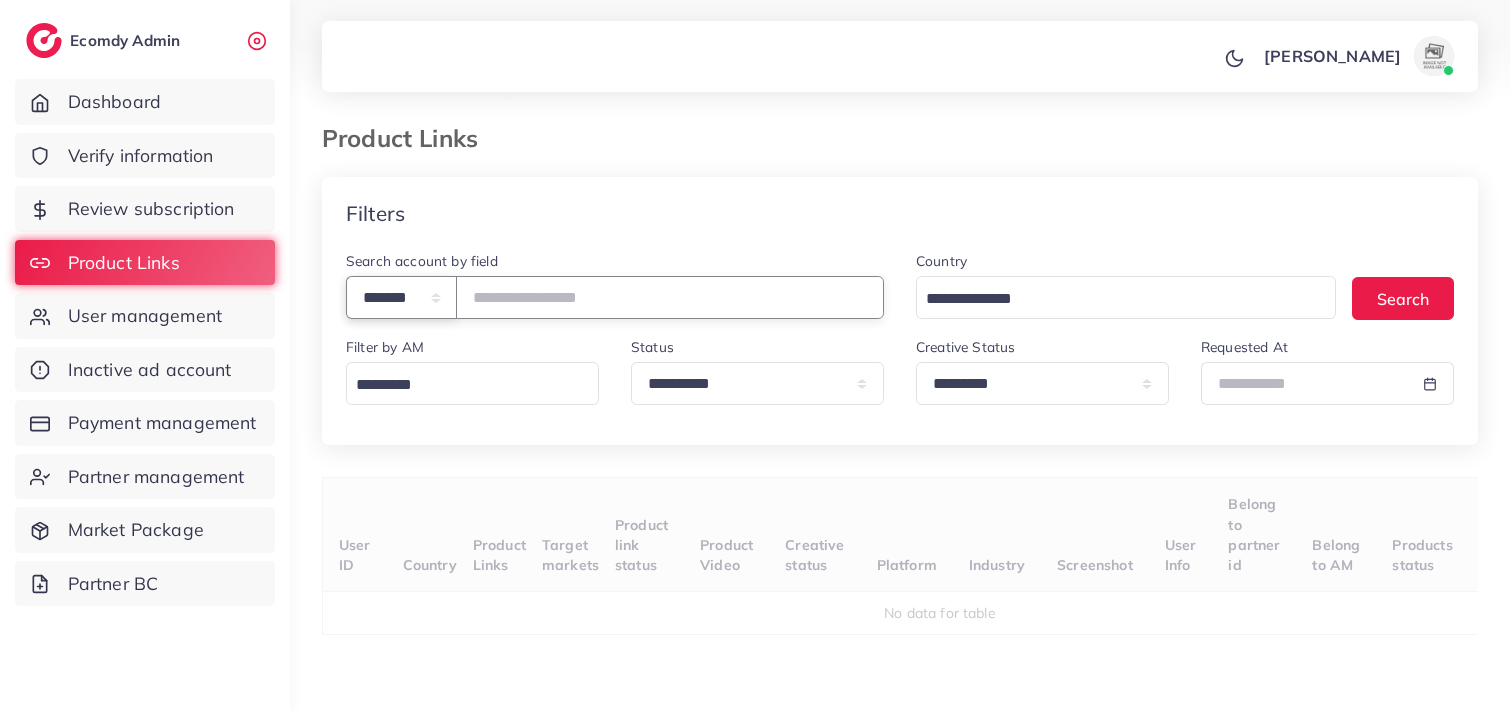 click on "**********" at bounding box center [401, 297] 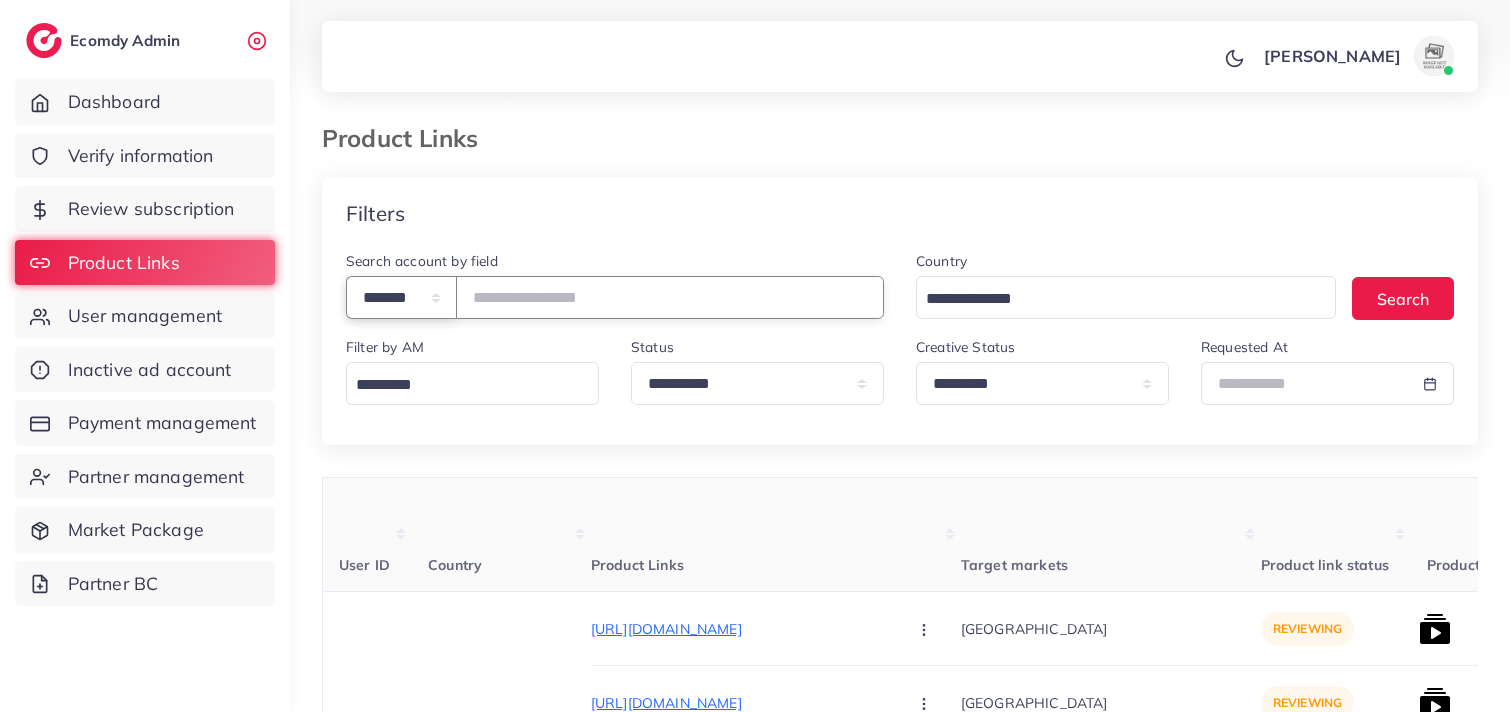 click on "**********" at bounding box center [401, 297] 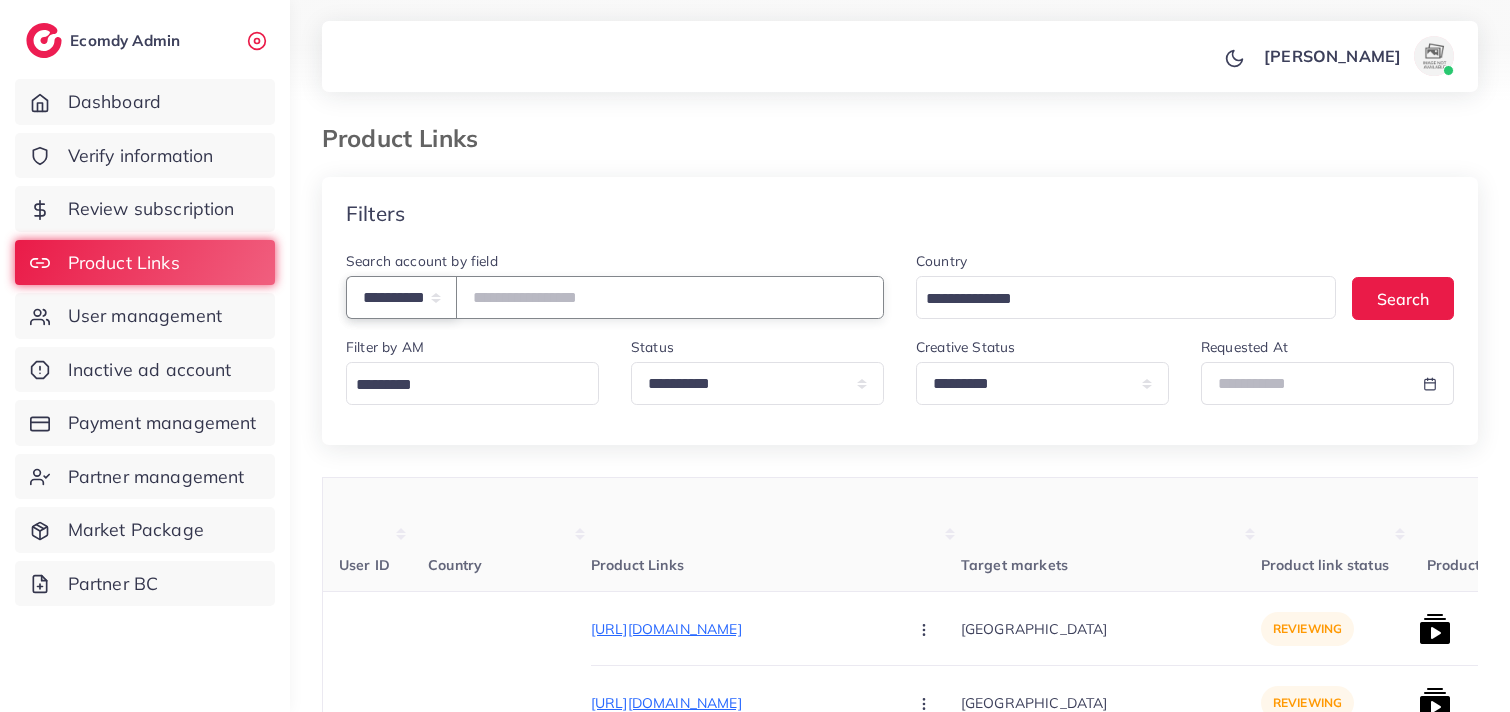 click on "**********" at bounding box center [401, 297] 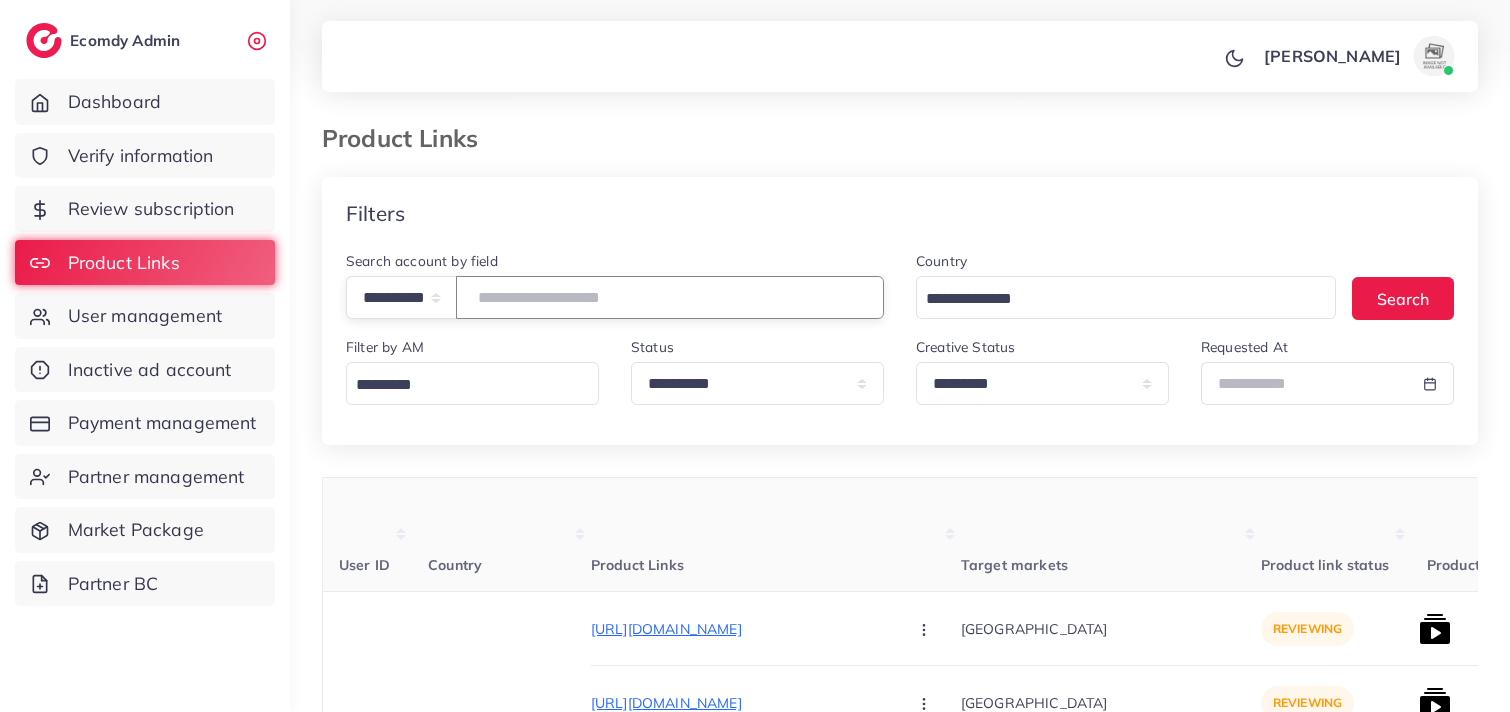 paste on "**********" 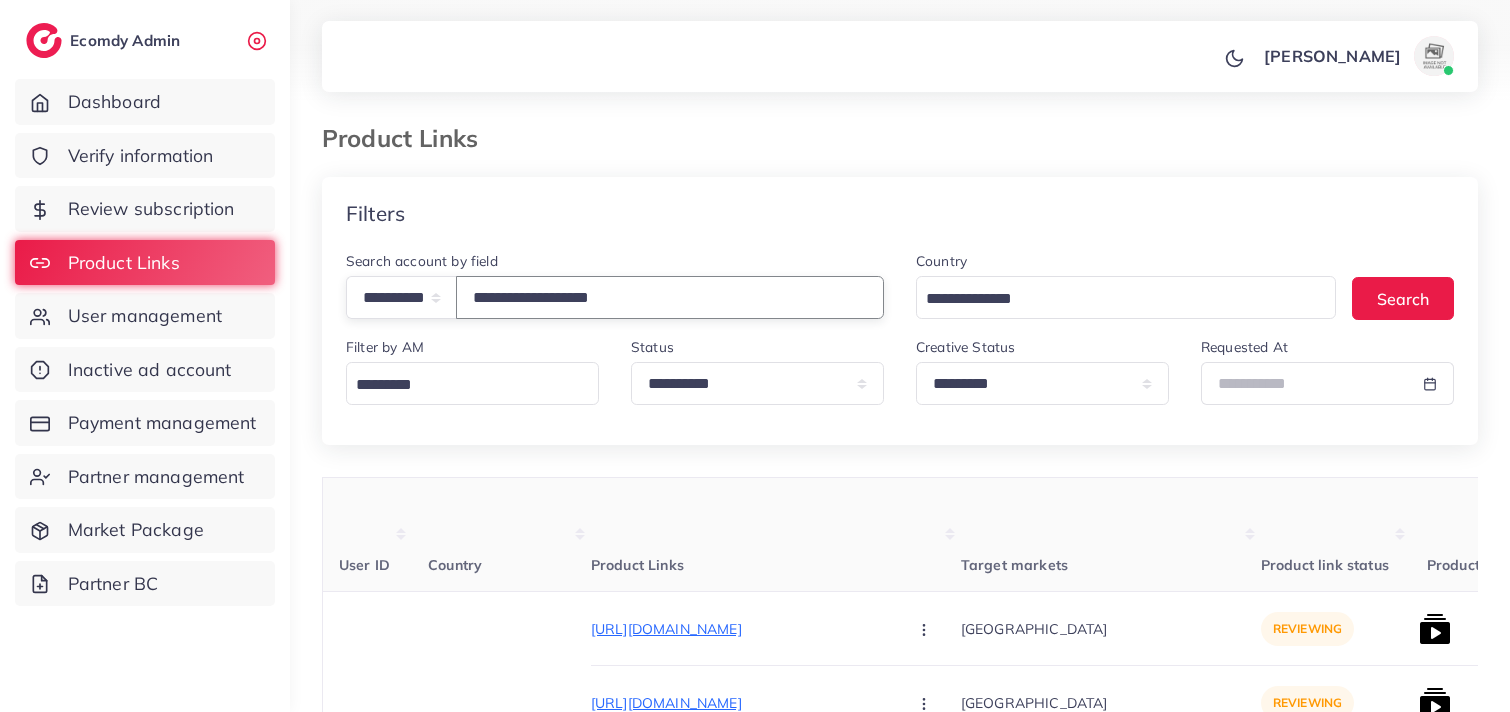type on "**********" 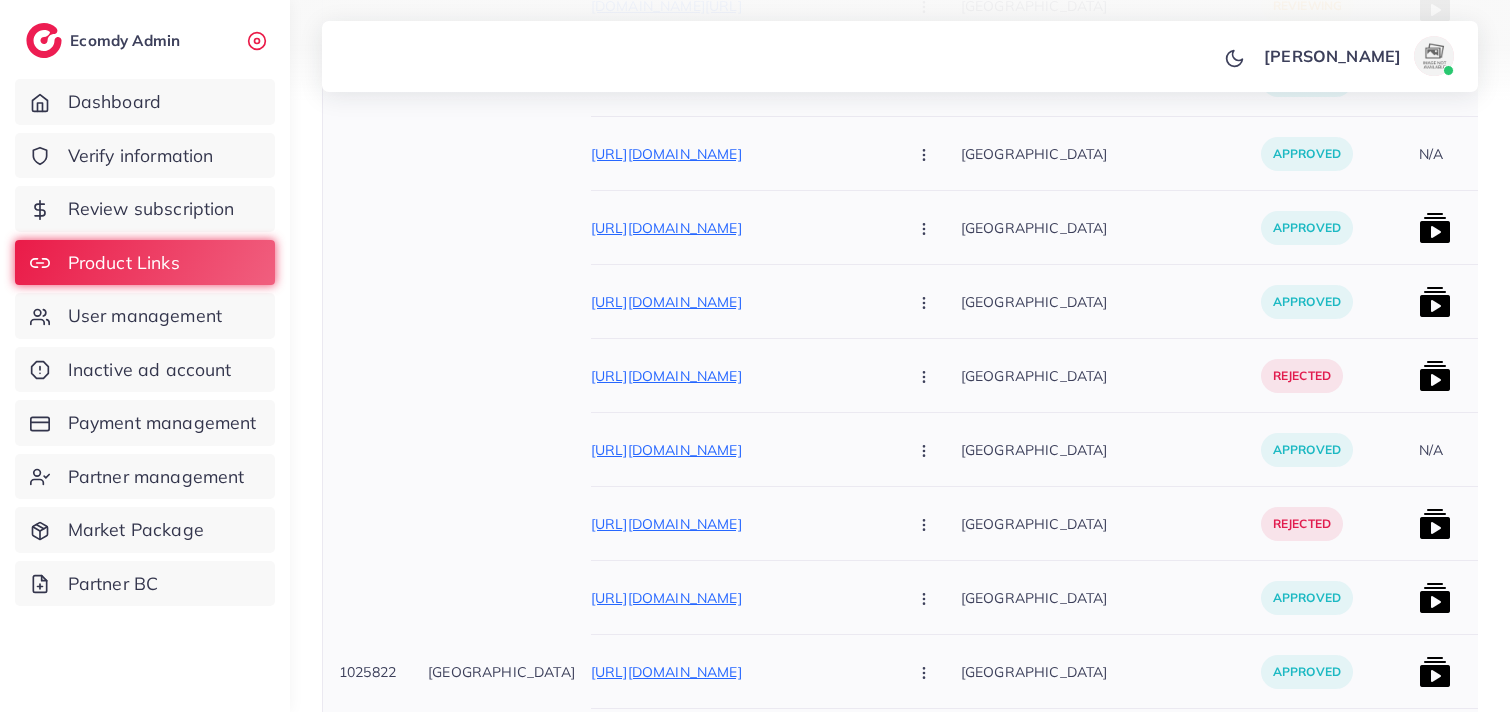 scroll, scrollTop: 0, scrollLeft: 0, axis: both 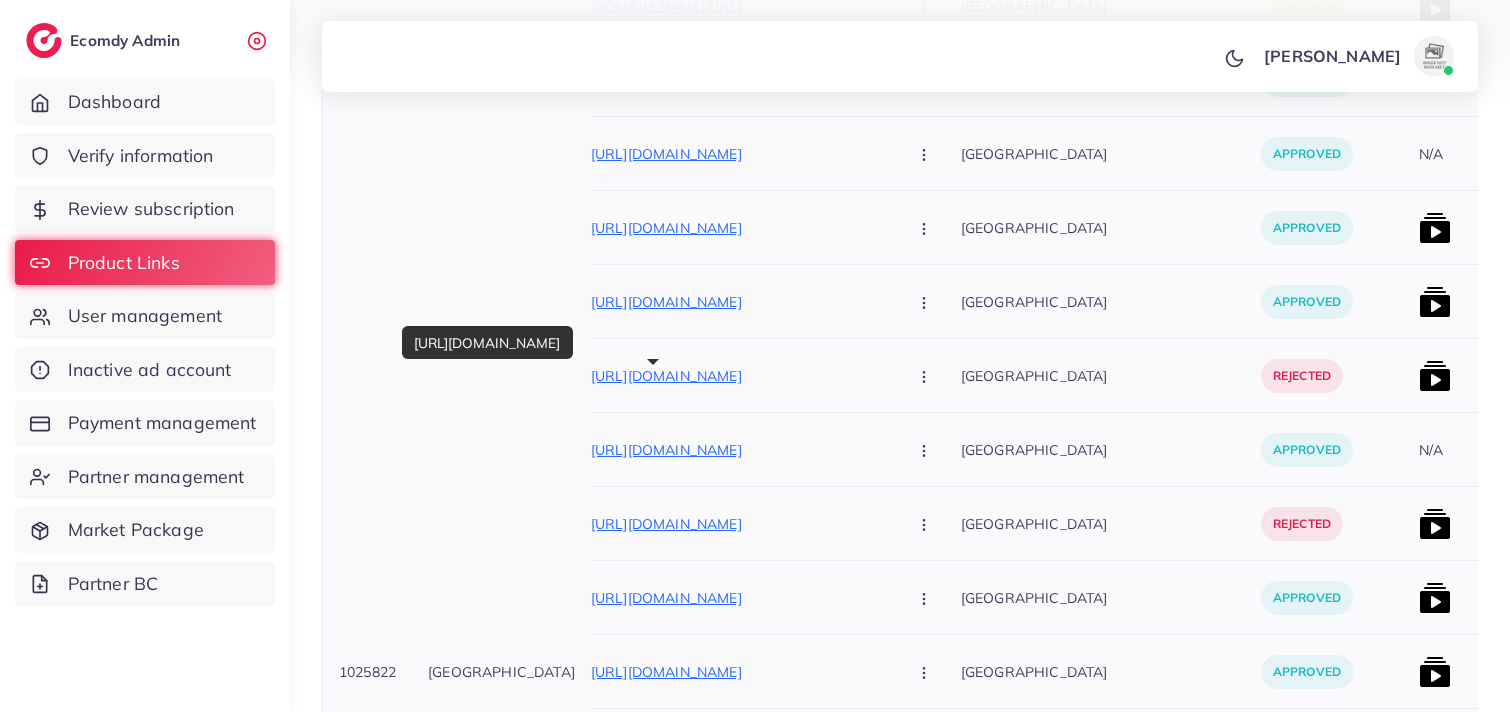 click on "https://buybeepk.com/products/foldable-compact-light-weight-baby-stroller" at bounding box center (741, 376) 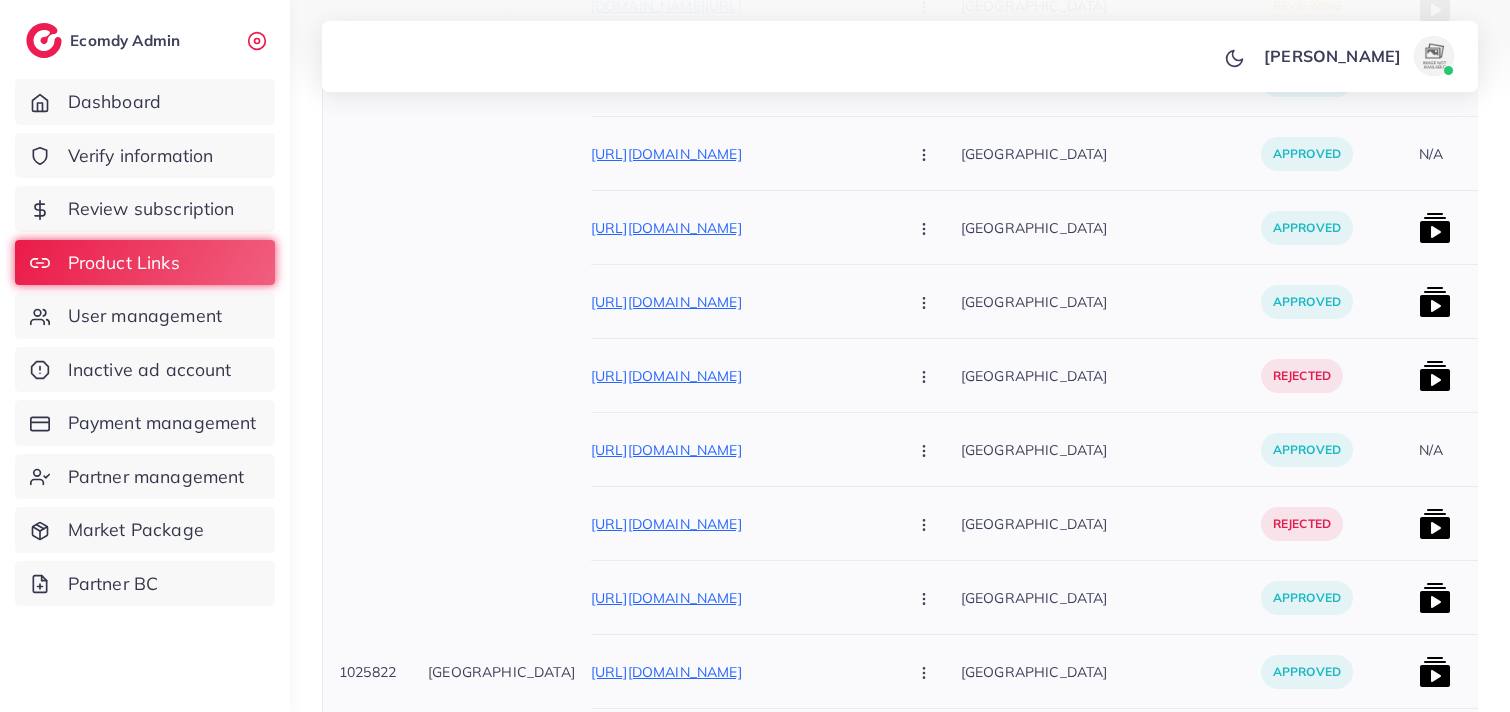 click 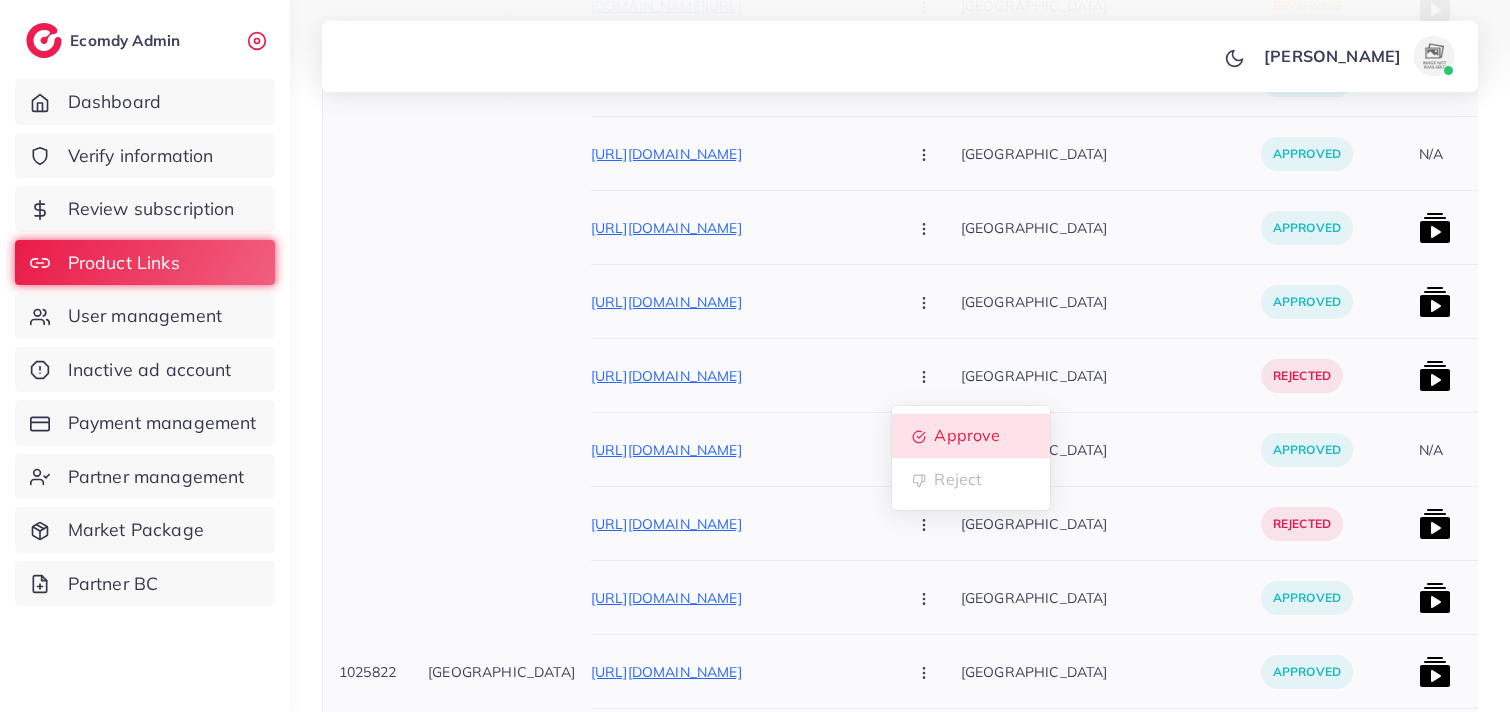 click on "Approve" at bounding box center (971, 436) 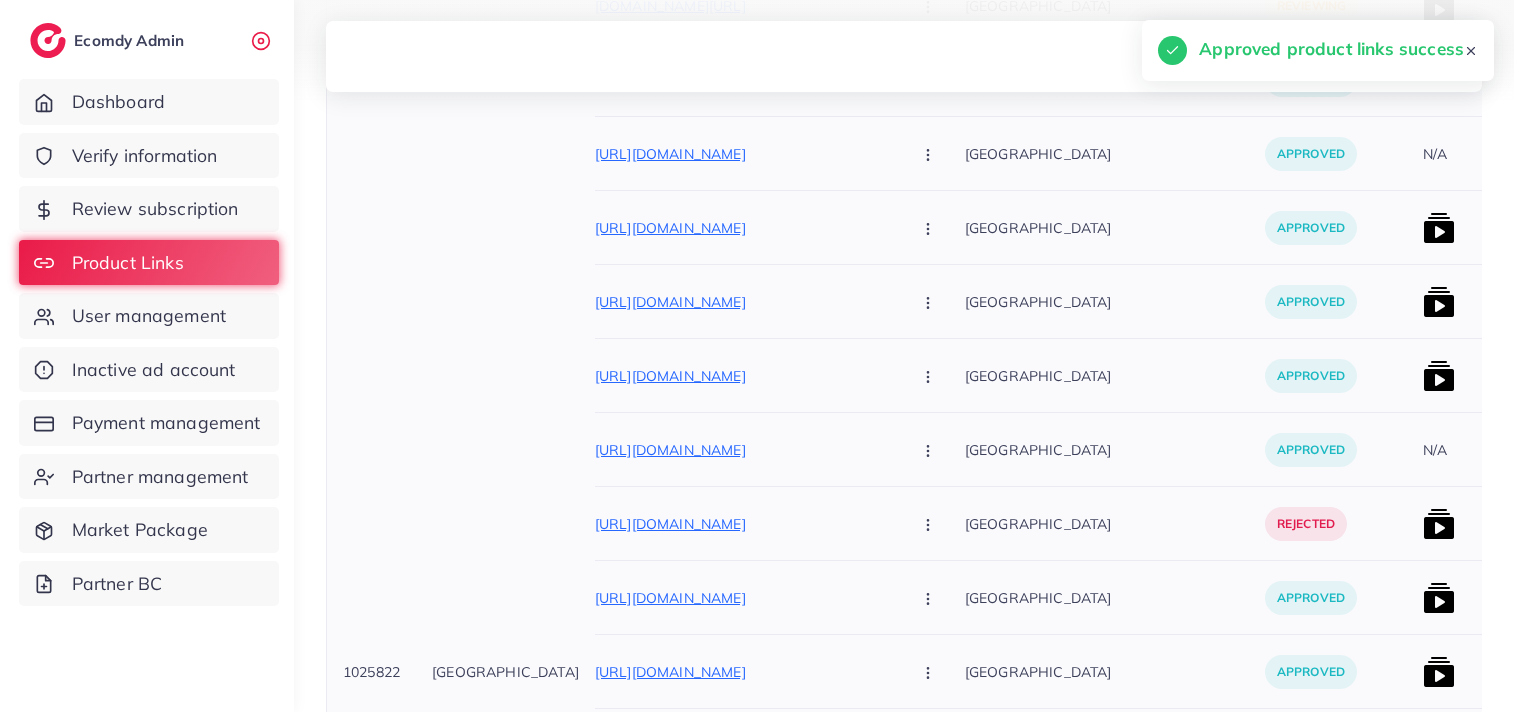 scroll, scrollTop: 0, scrollLeft: 0, axis: both 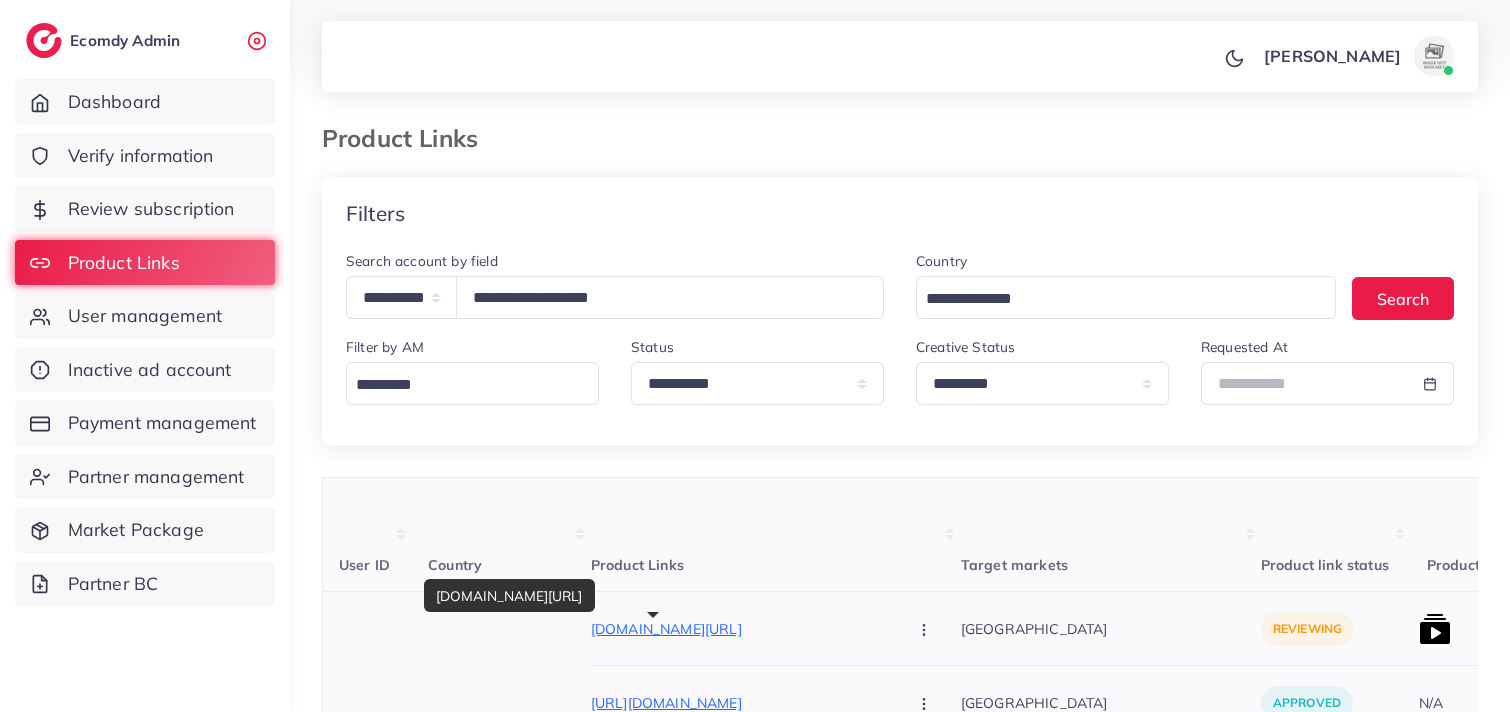 click on "buybeepk.com/products/foldable-compact-light-weight-baby-stroller" at bounding box center [741, 629] 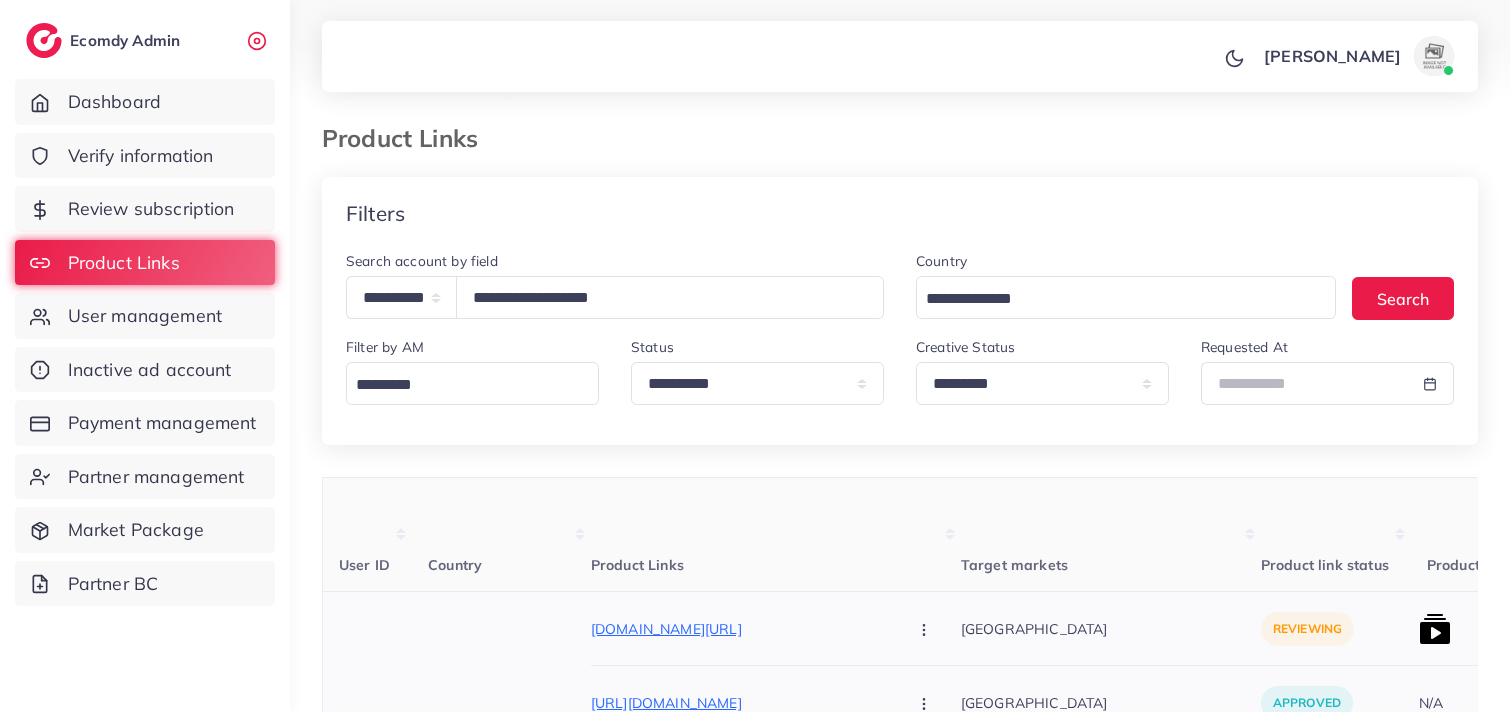 click 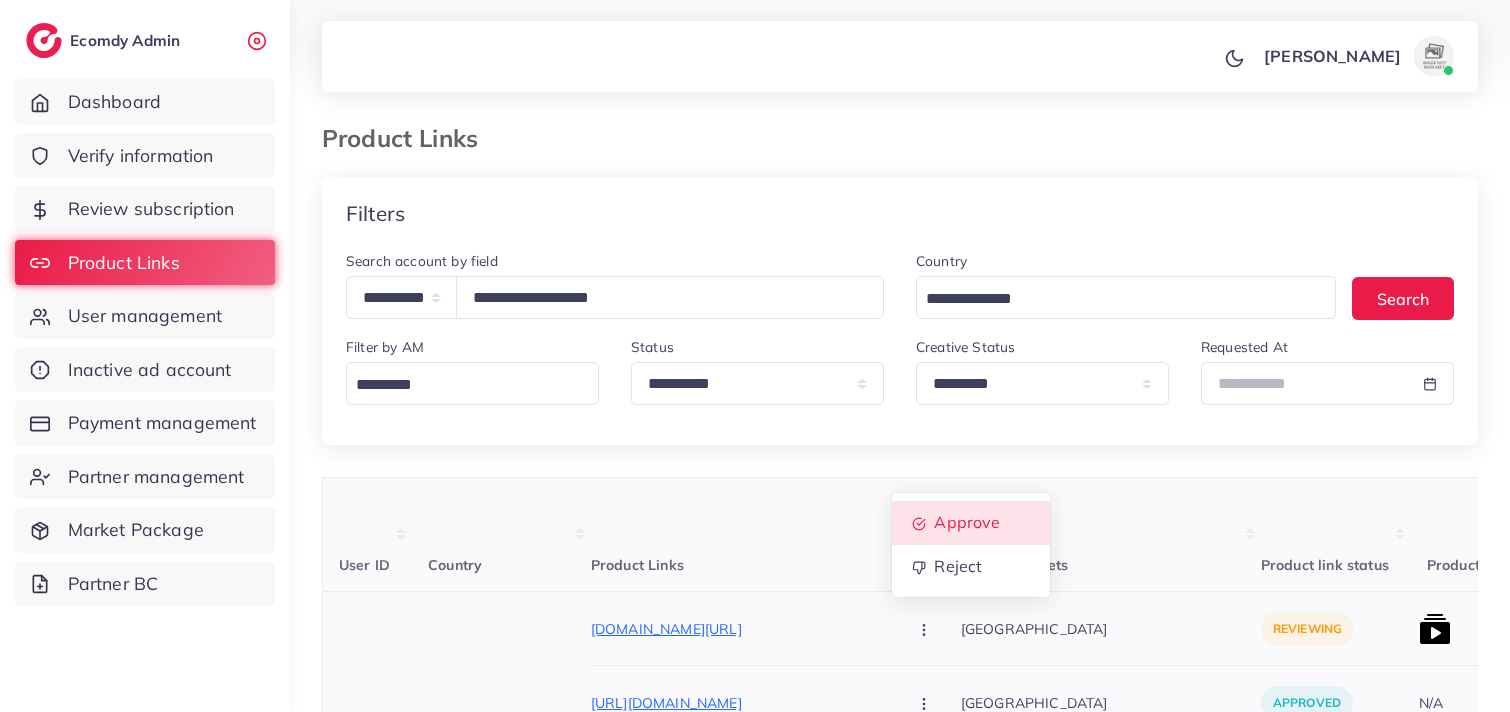 click on "Approve" at bounding box center (967, 523) 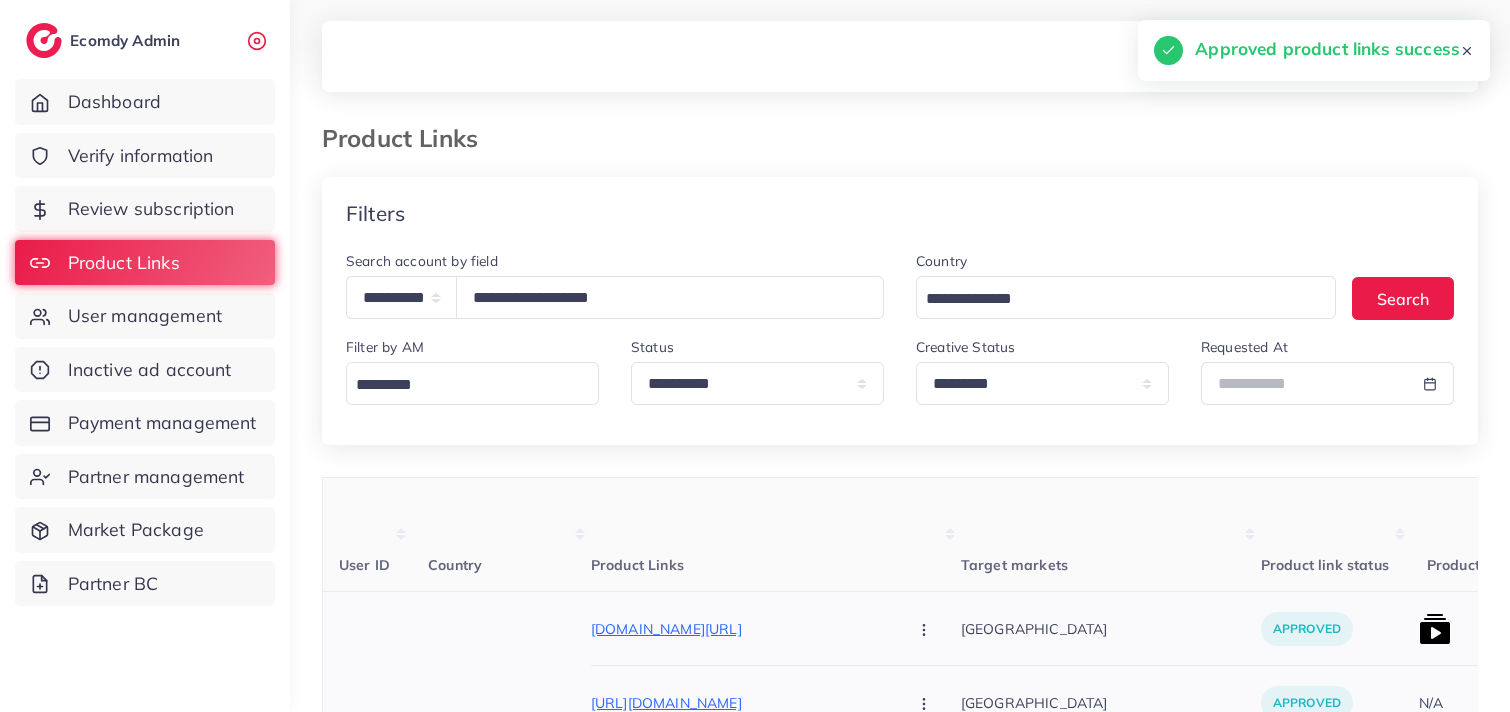 click at bounding box center [1435, 629] 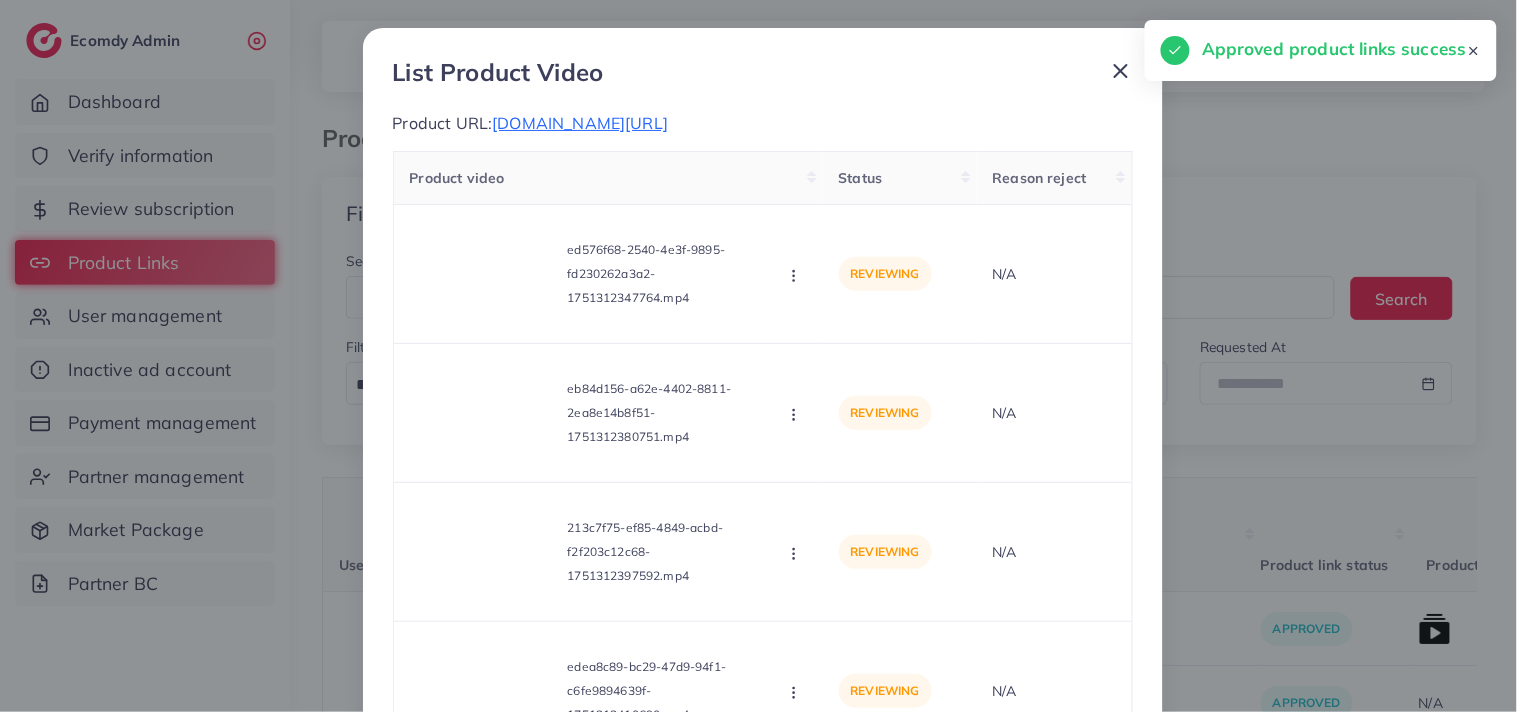 scroll, scrollTop: 0, scrollLeft: 0, axis: both 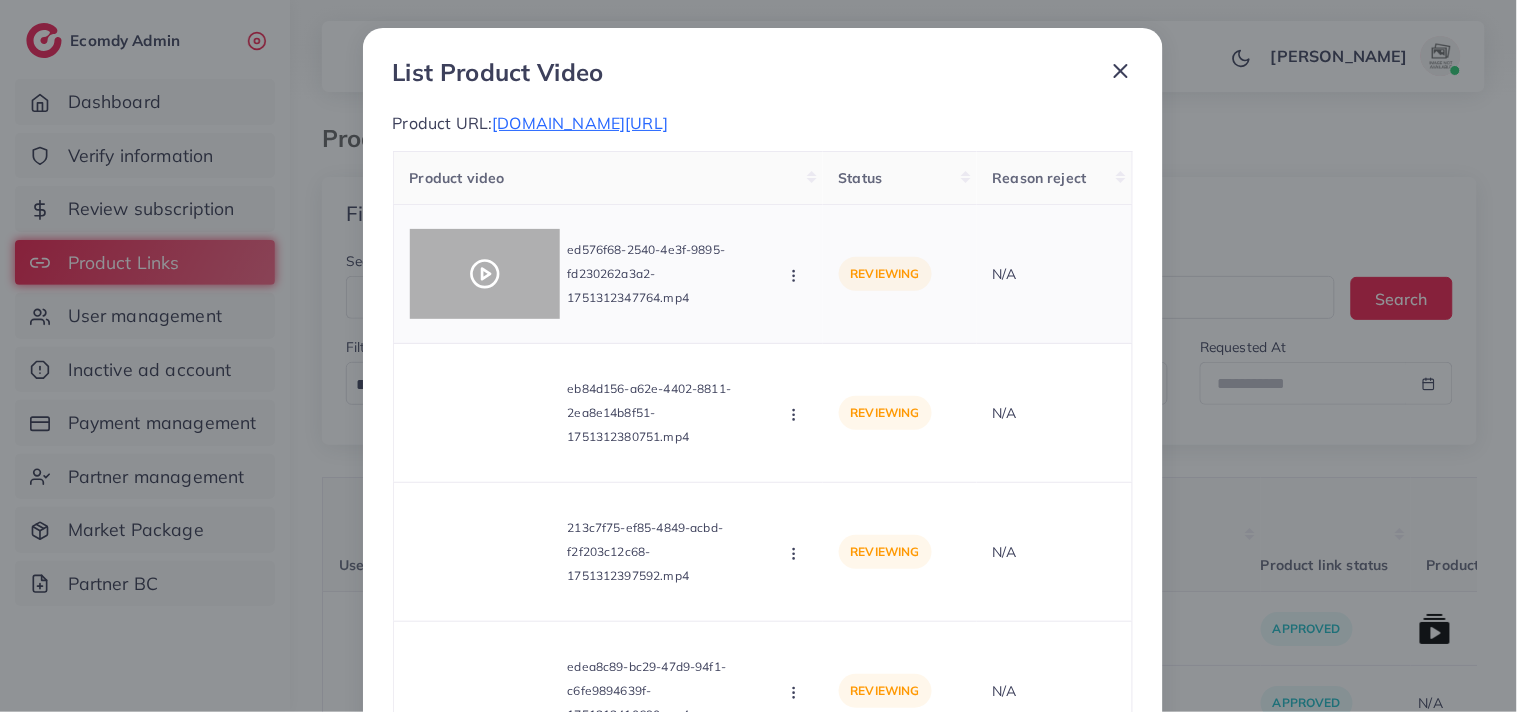 click 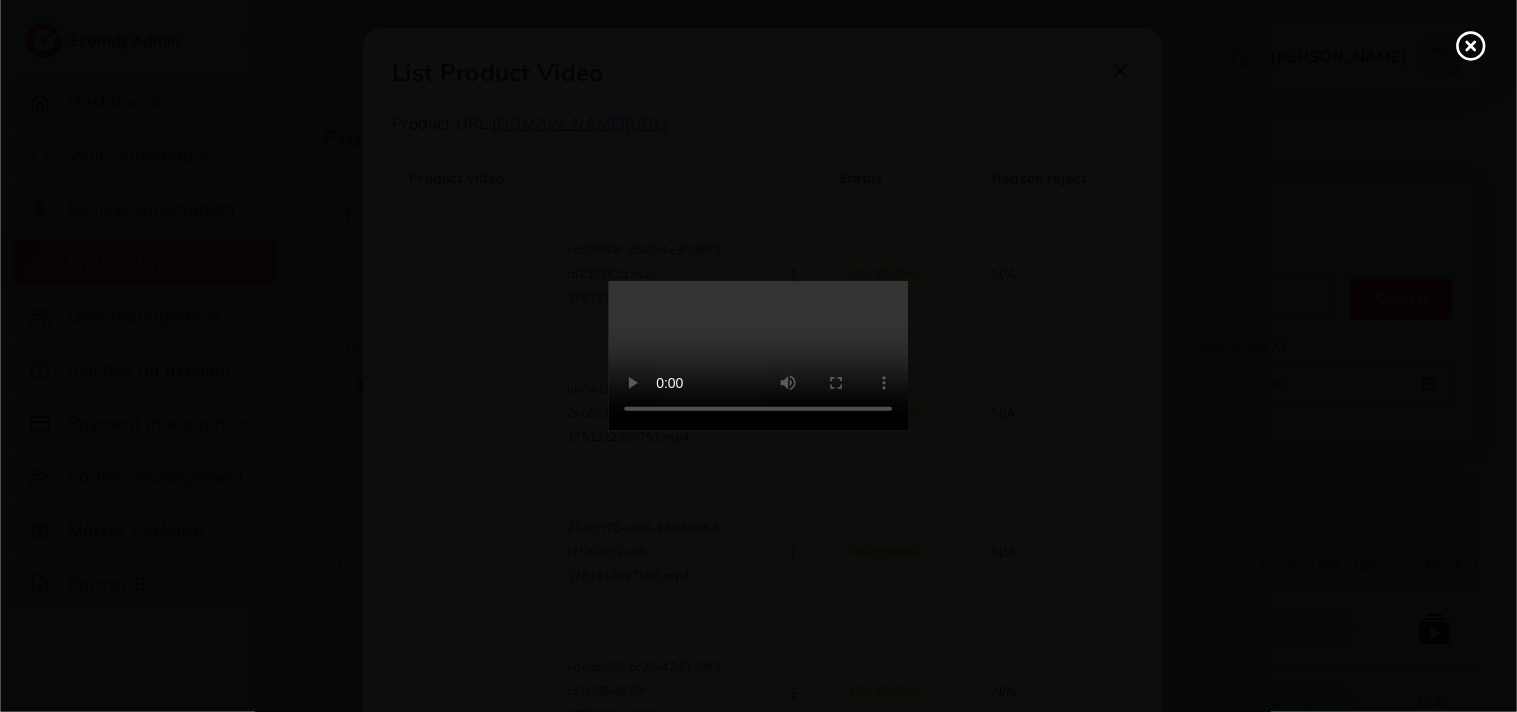 click 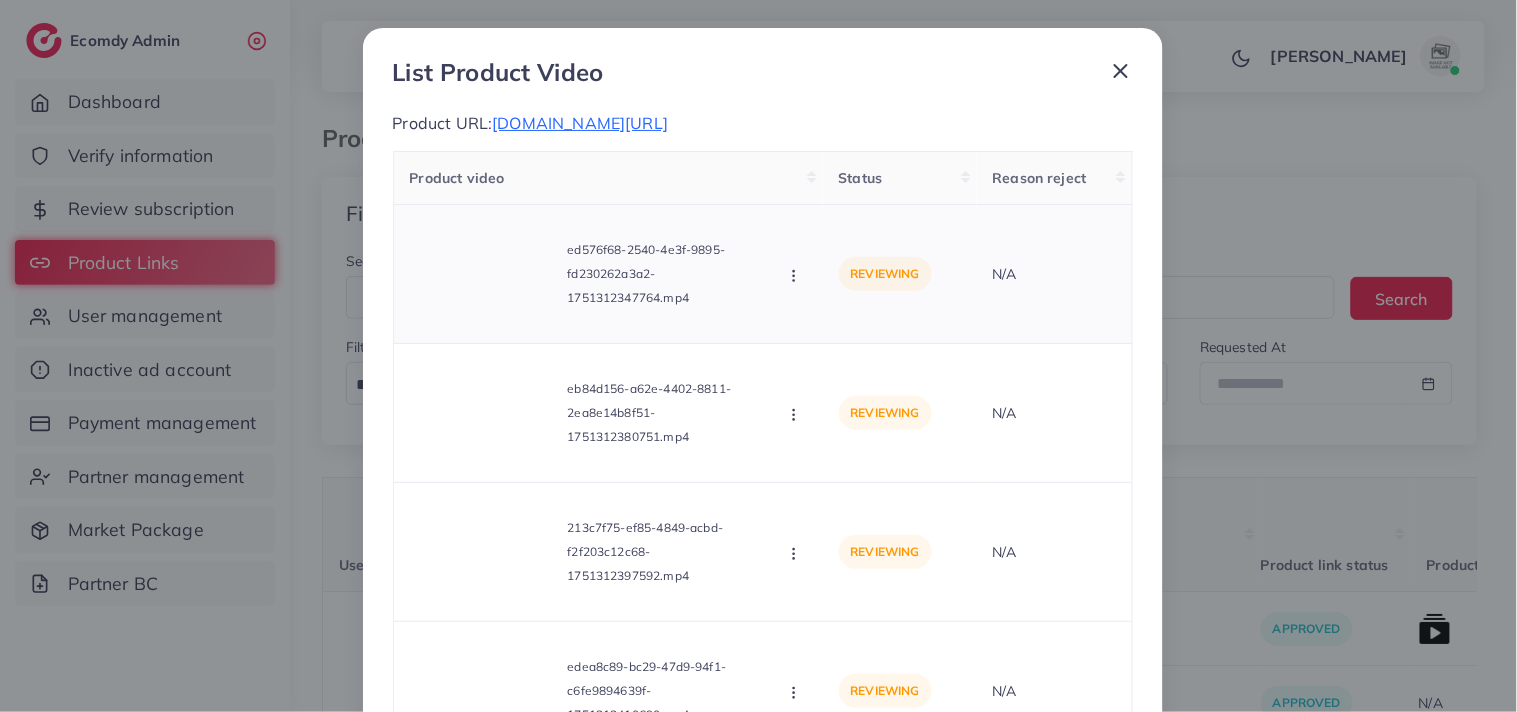 click 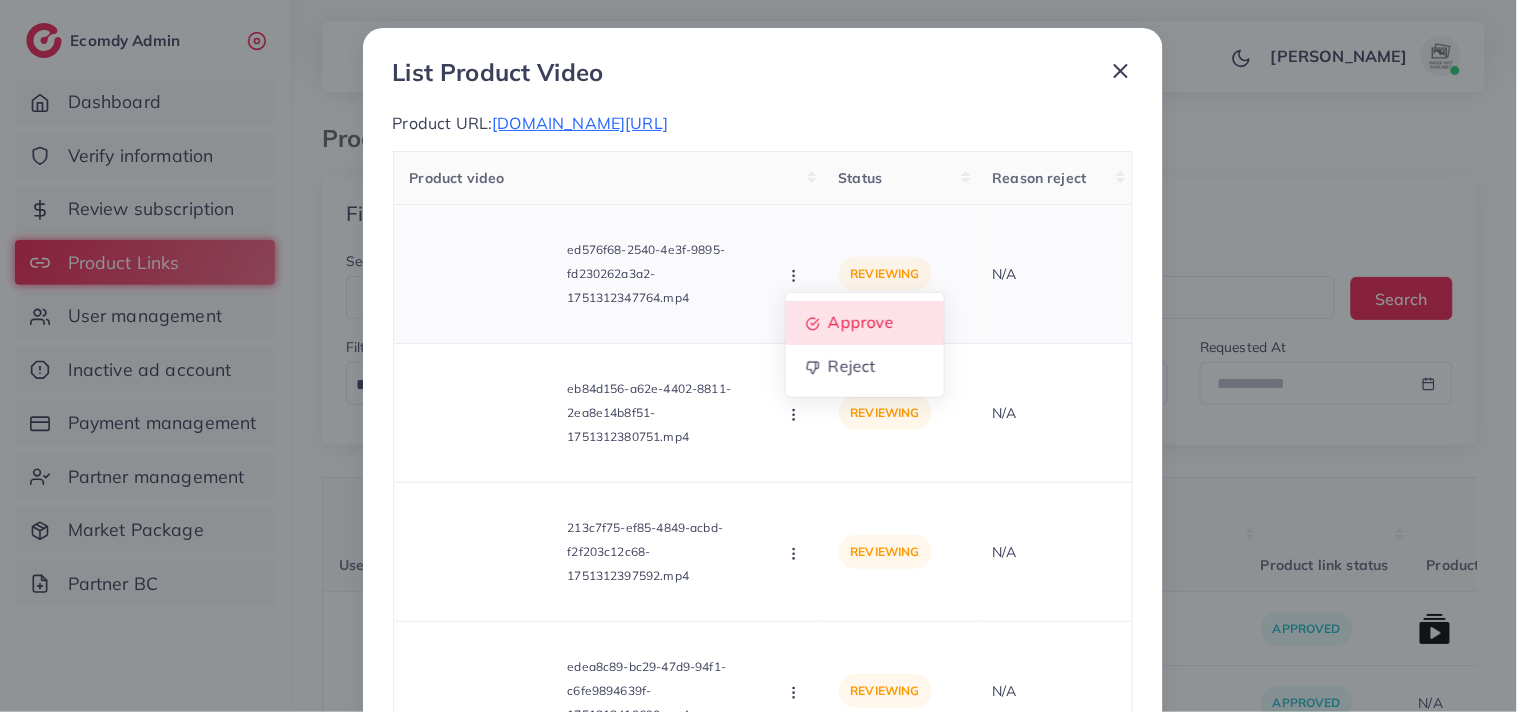 click 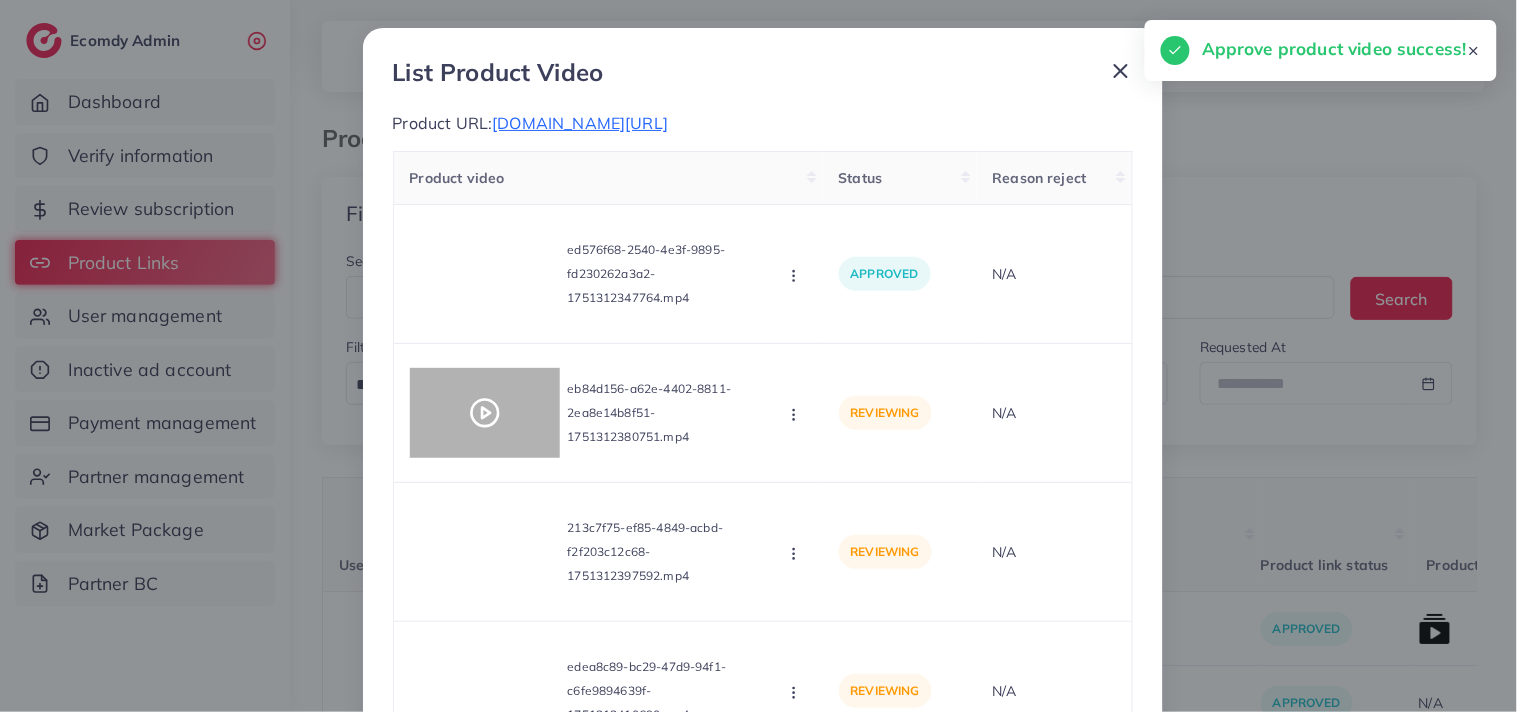click at bounding box center [485, 413] 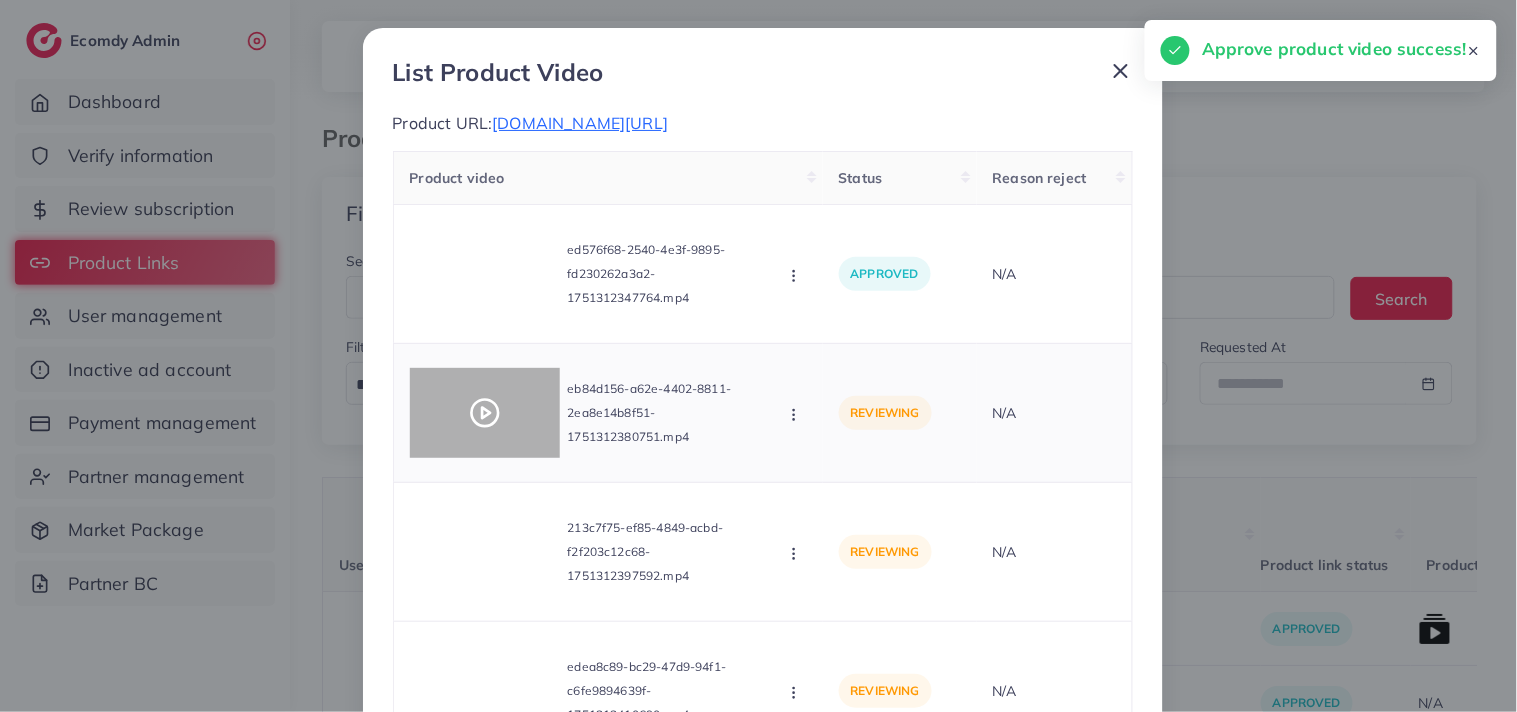 click 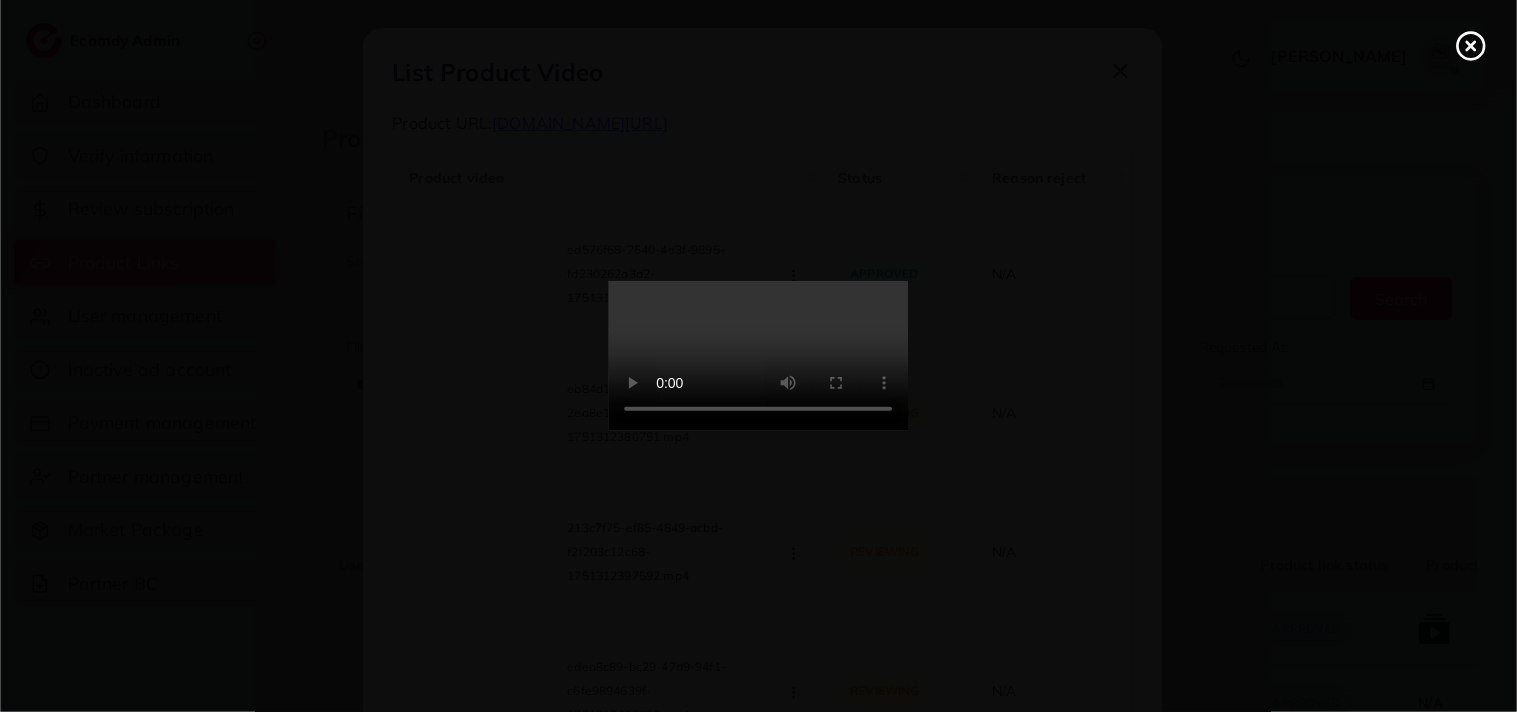 click 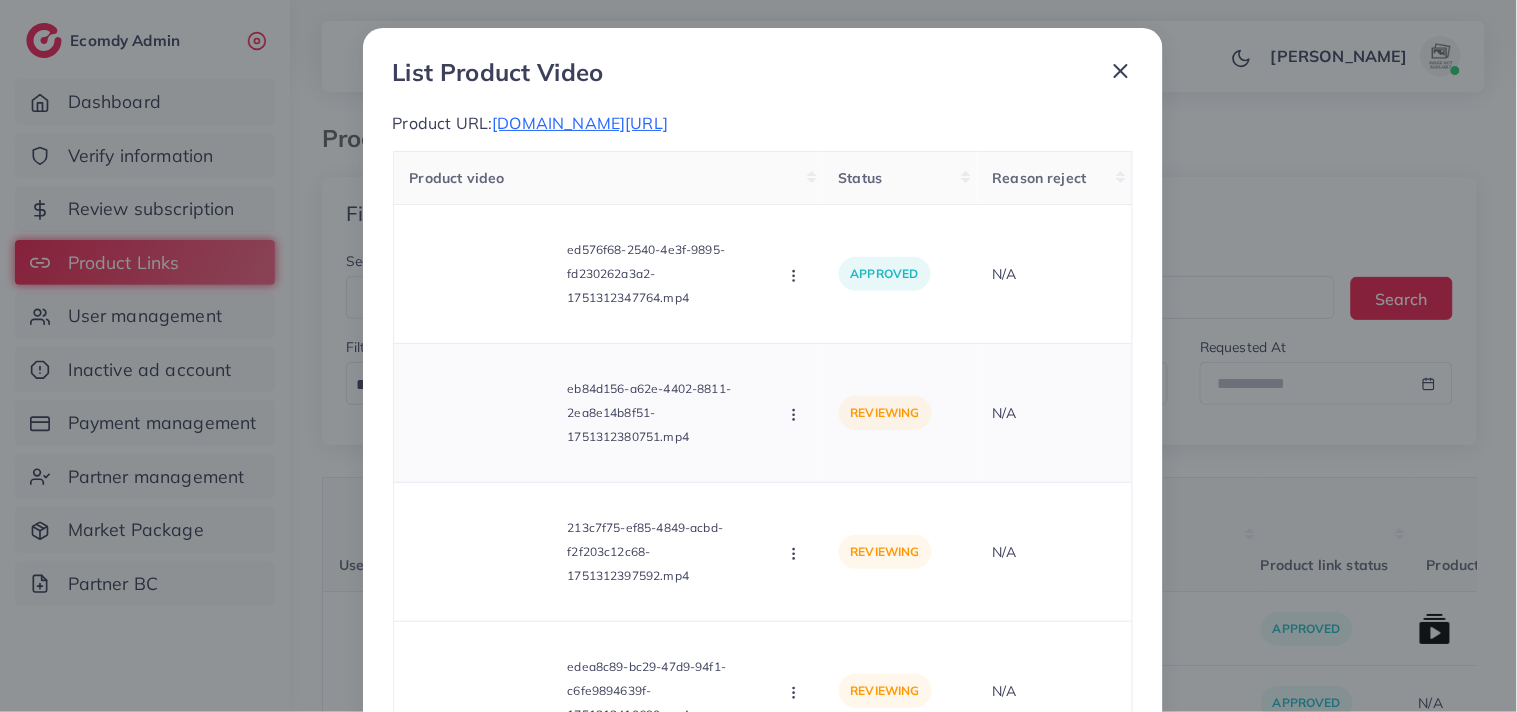click 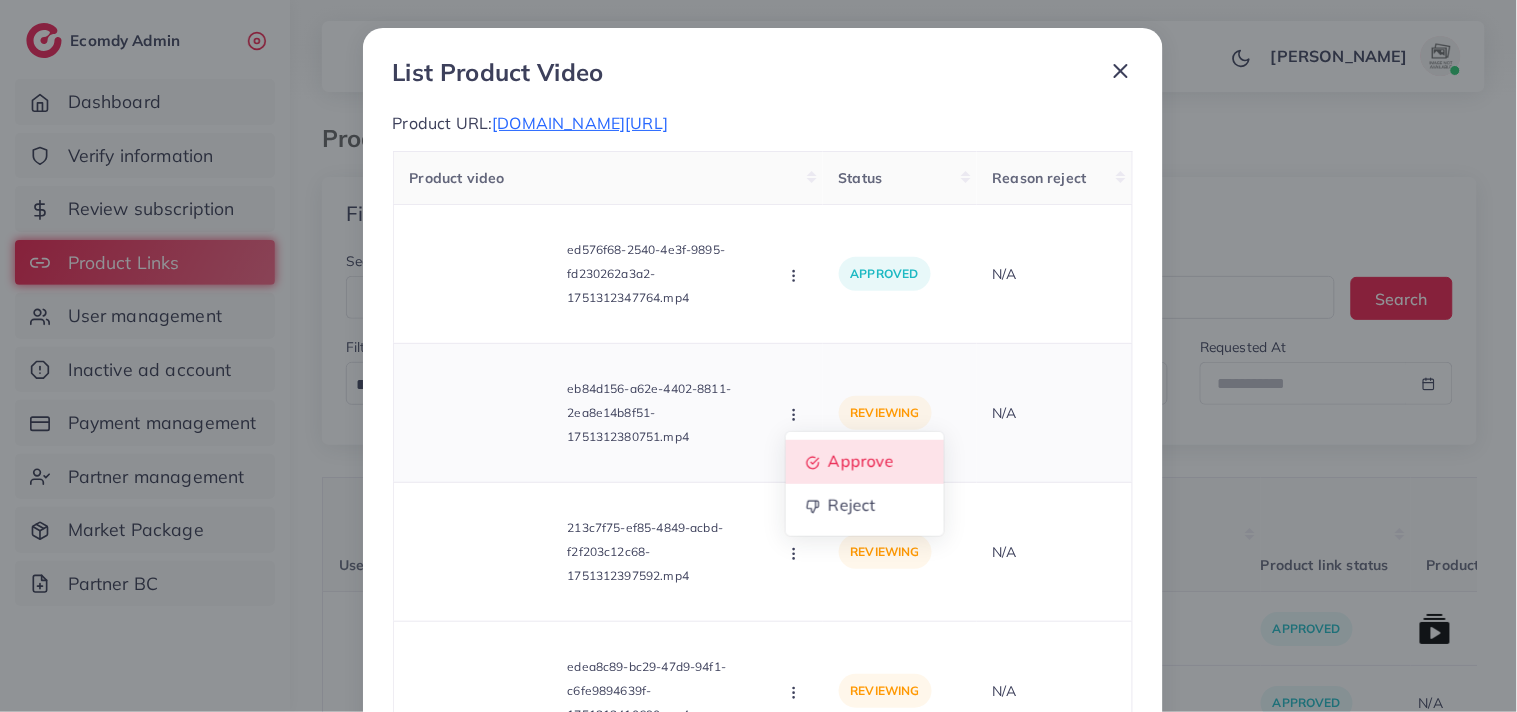 click on "Approve" at bounding box center (861, 461) 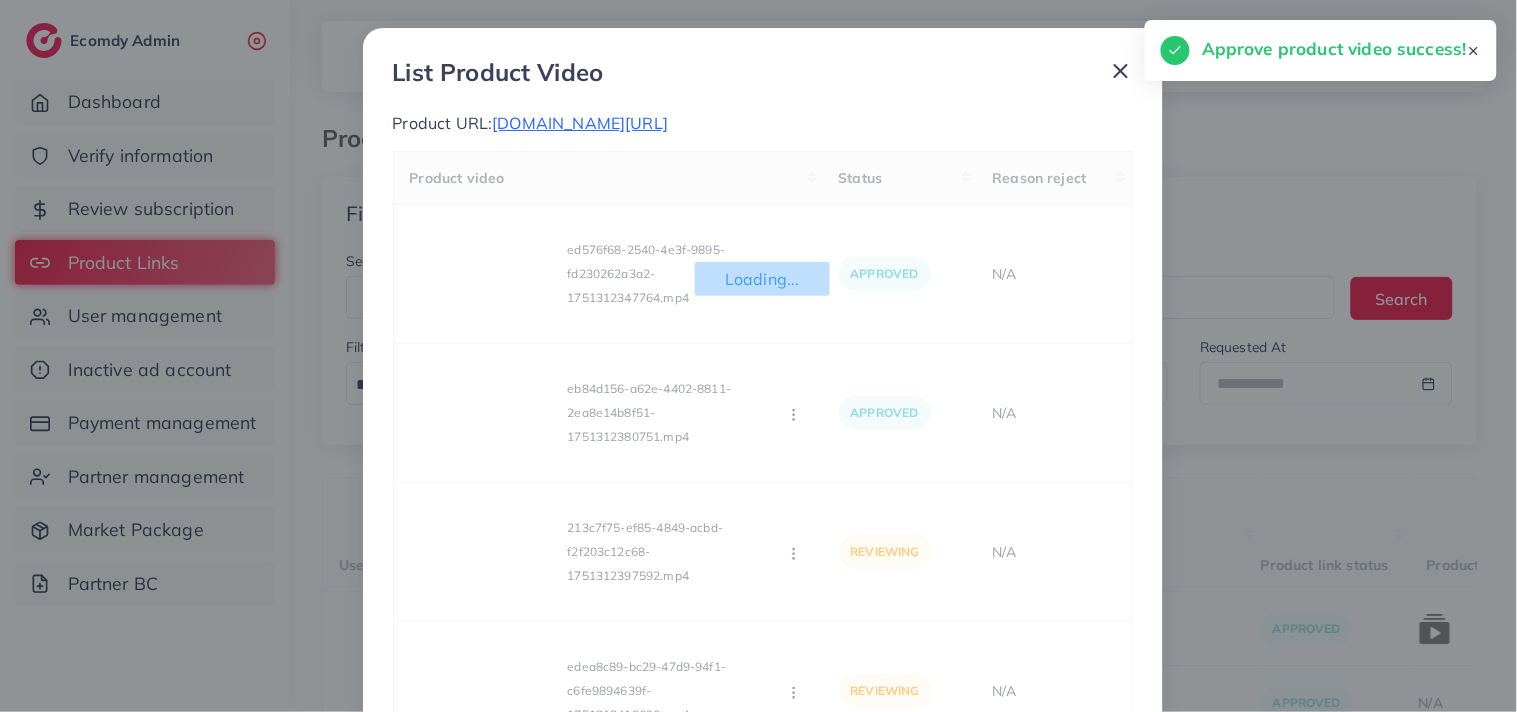 click on "Loading...
Product video Status Reason reject           ed576f68-2540-4e3f-9895-fd230262a3a2-1751312347764.mp4 Approve Reject  approved   N/A      eb84d156-a62e-4402-8811-2ea8e14b8f51-1751312380751.mp4 Approve Reject  approved   N/A      213c7f75-ef85-4849-acbd-f2f203c12c68-1751312397592.mp4 Approve Reject  reviewing   N/A      edea8c89-bc29-47d9-94f1-c6fe9894639f-1751312410690.mp4 Approve Reject  reviewing   N/A" at bounding box center (763, 456) 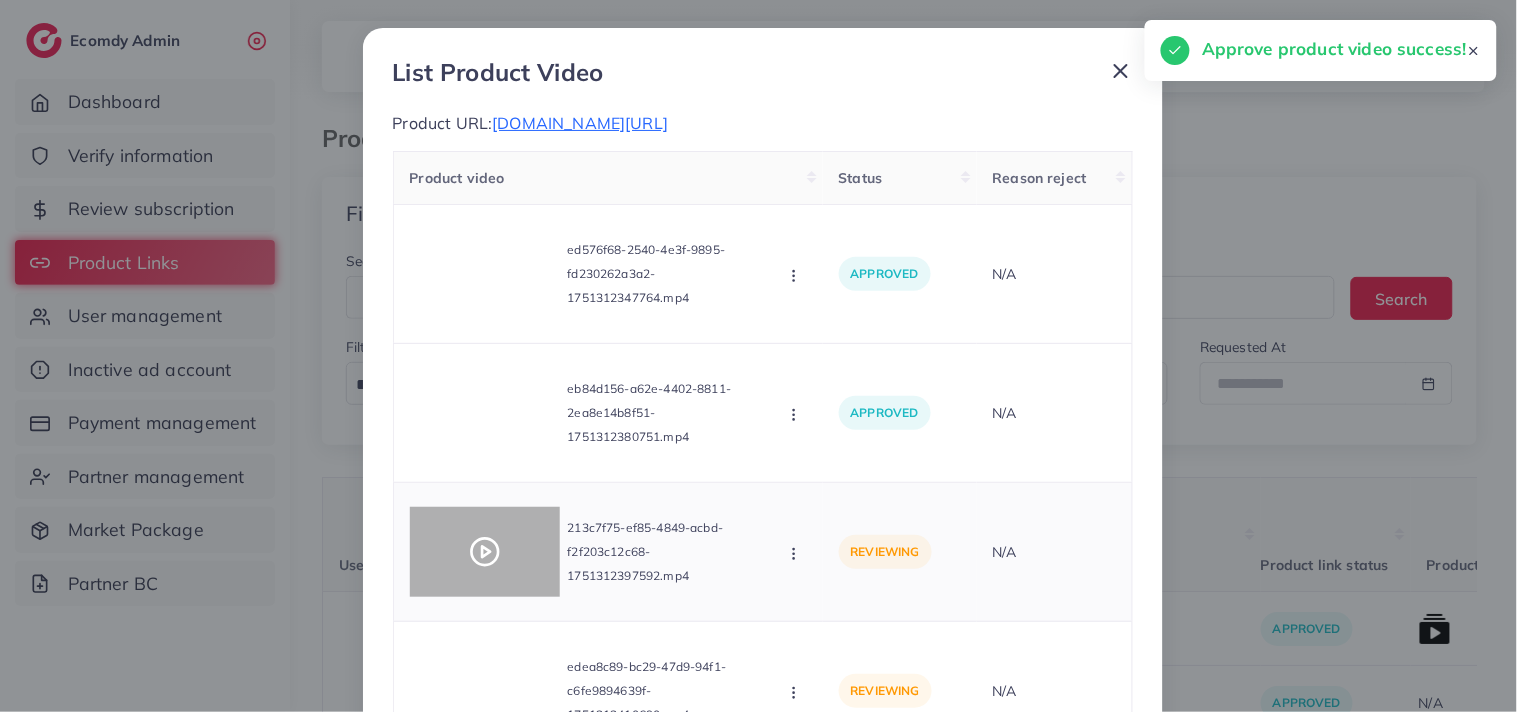 click 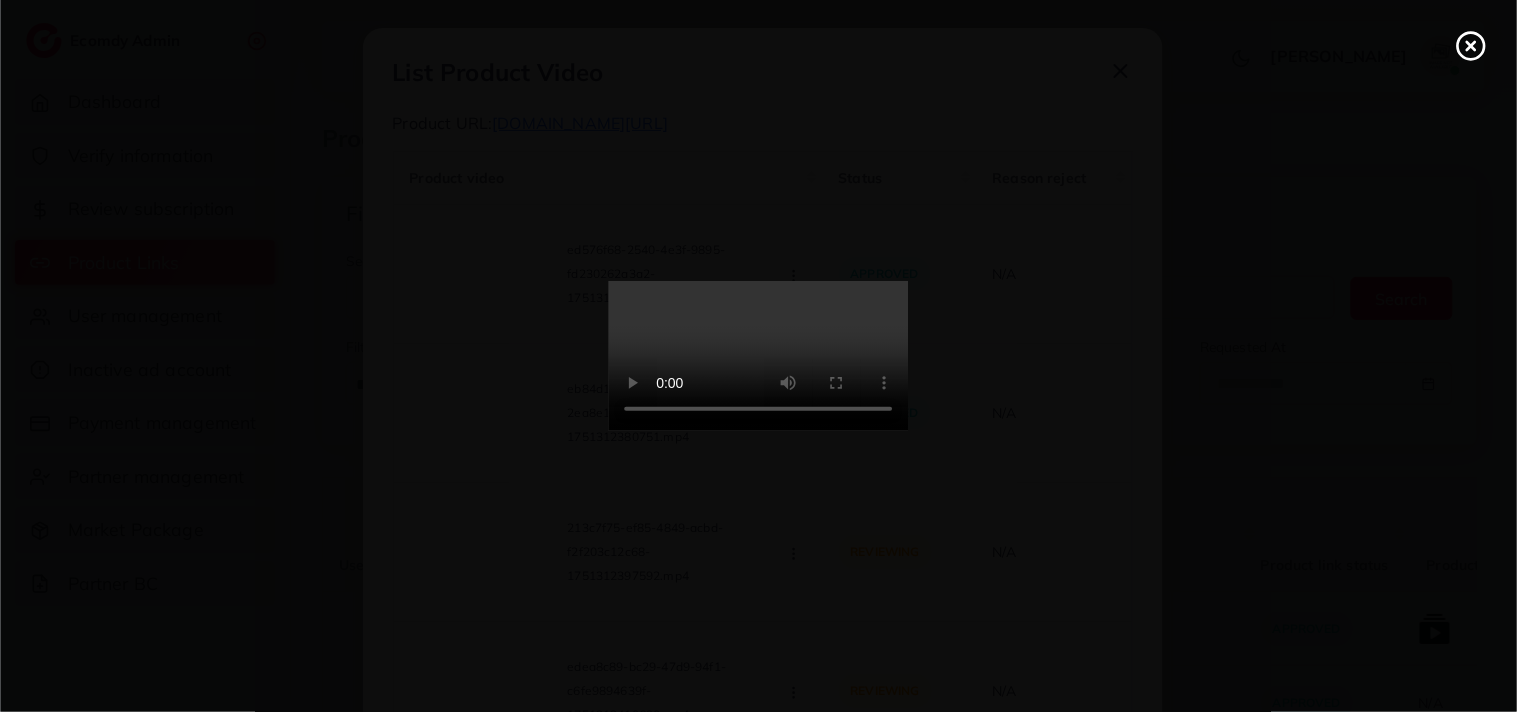 click 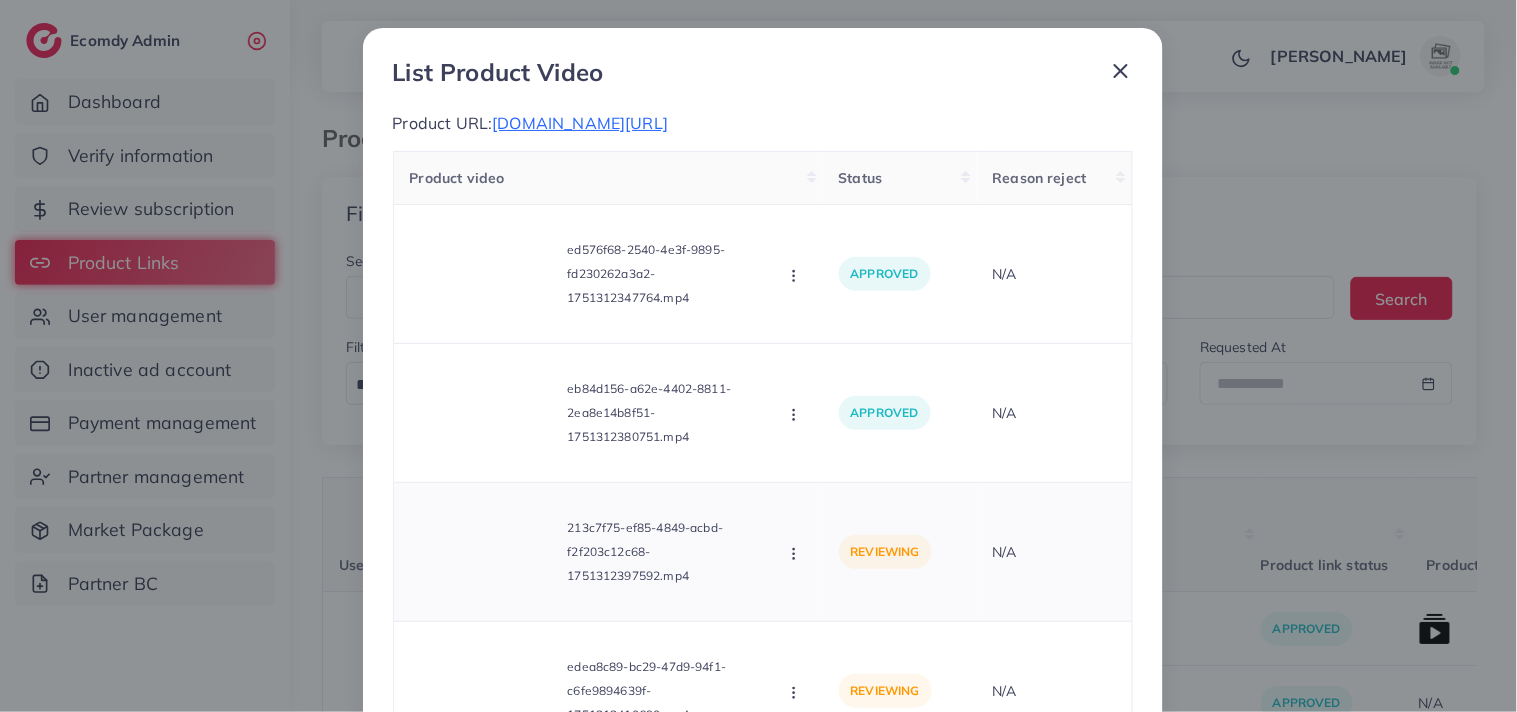 click 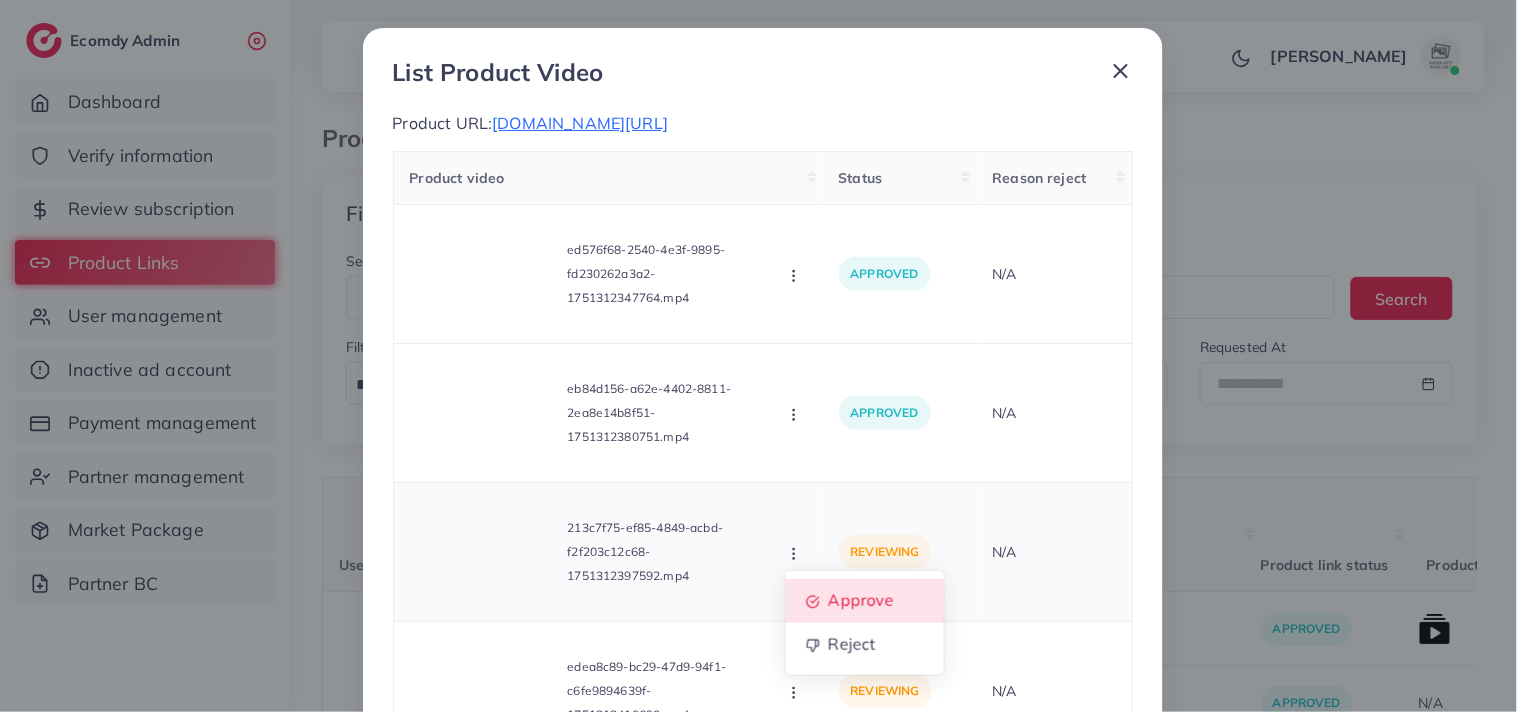 click on "Approve" at bounding box center [865, 601] 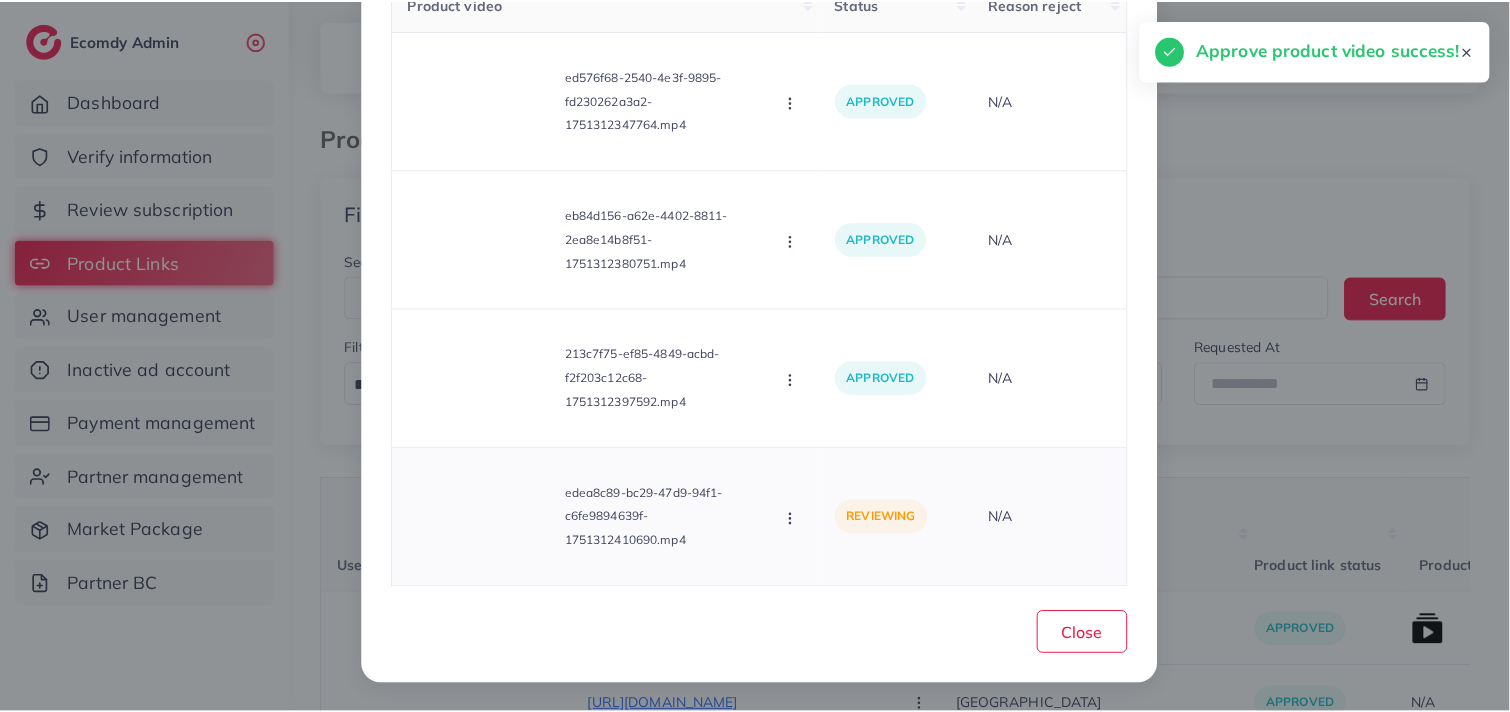 scroll, scrollTop: 174, scrollLeft: 0, axis: vertical 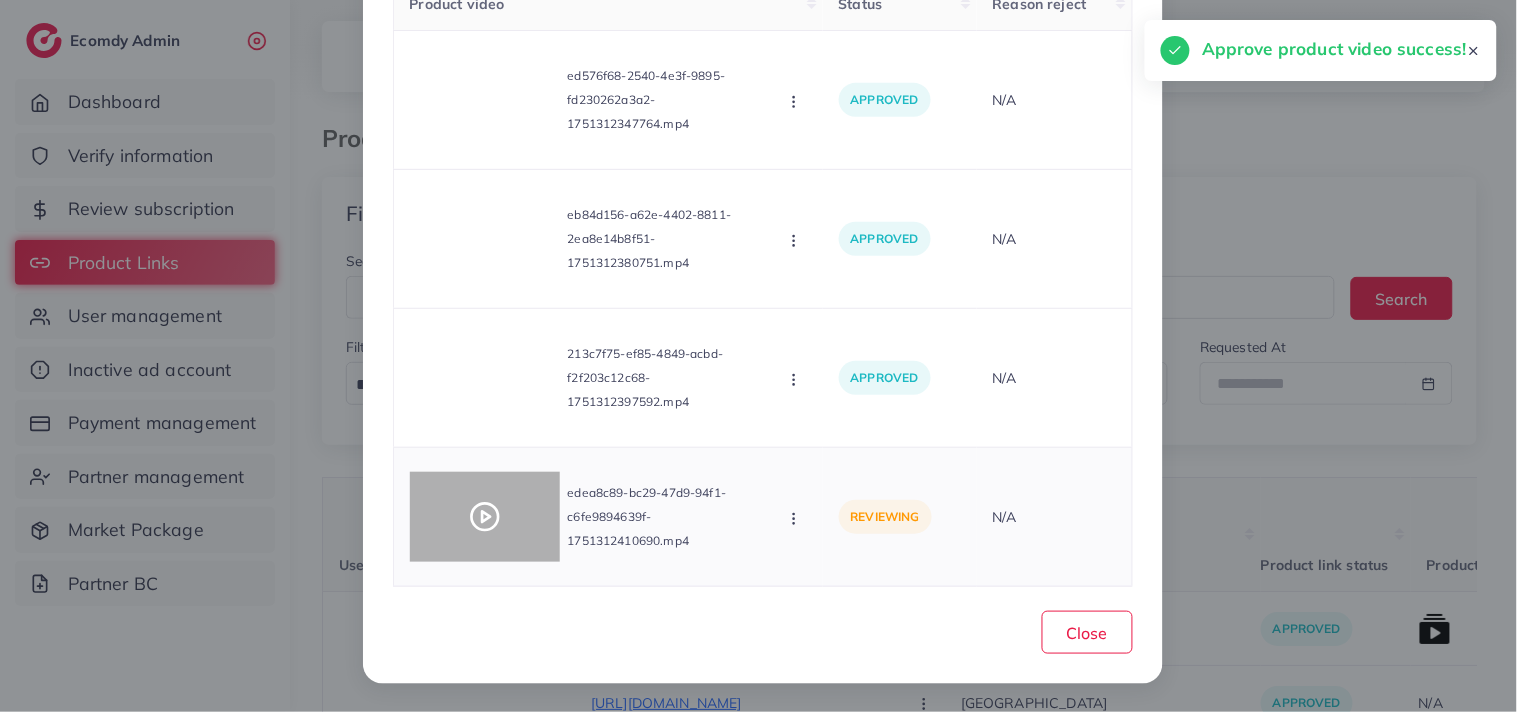 click 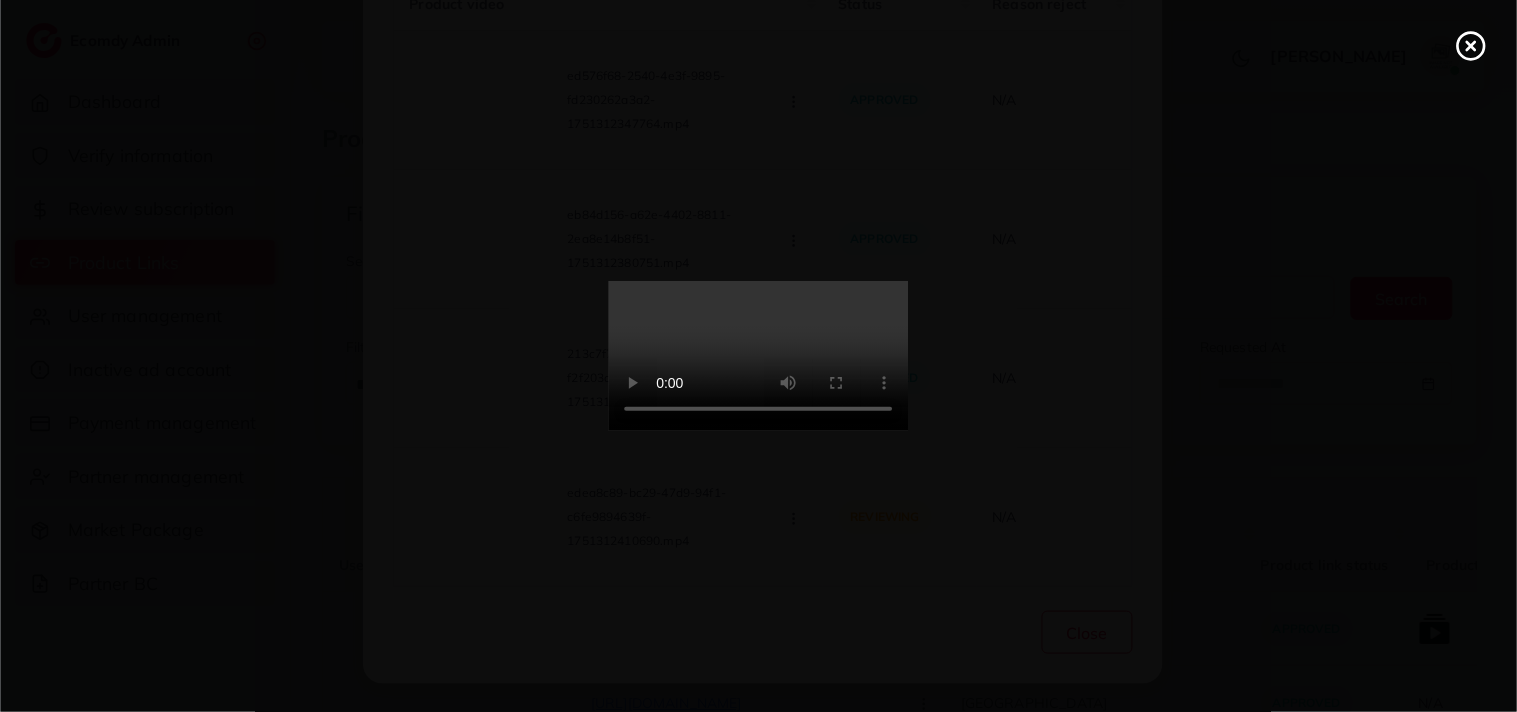 click 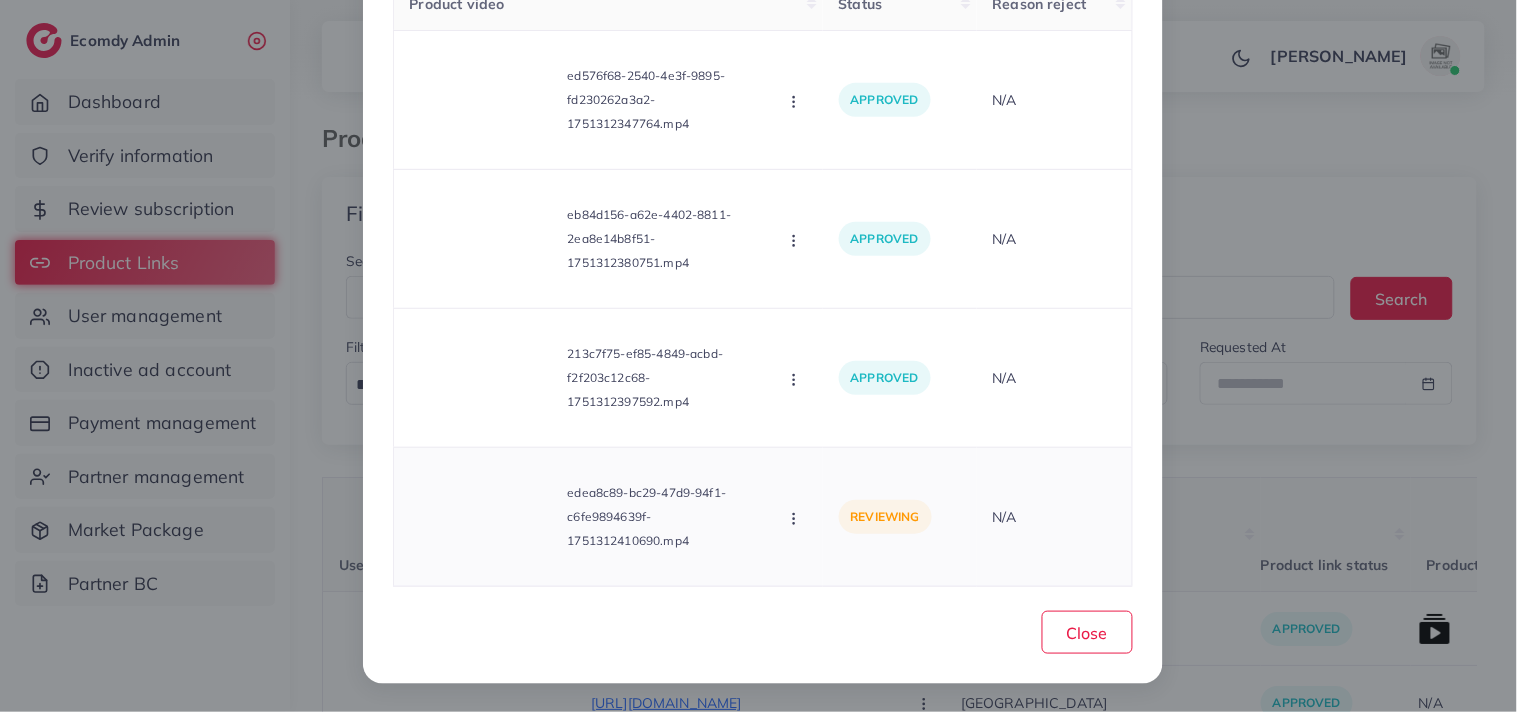 click 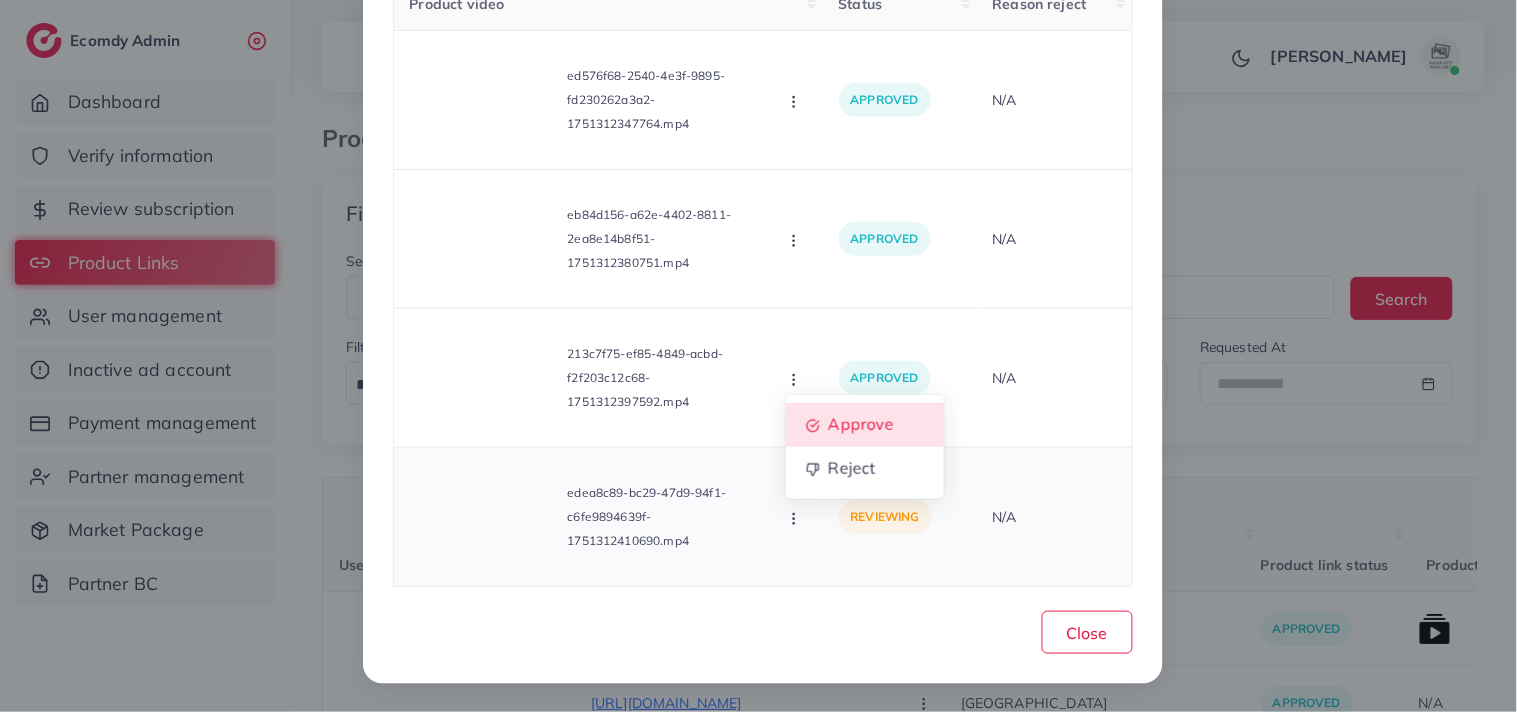 click on "Approve" at bounding box center [865, 425] 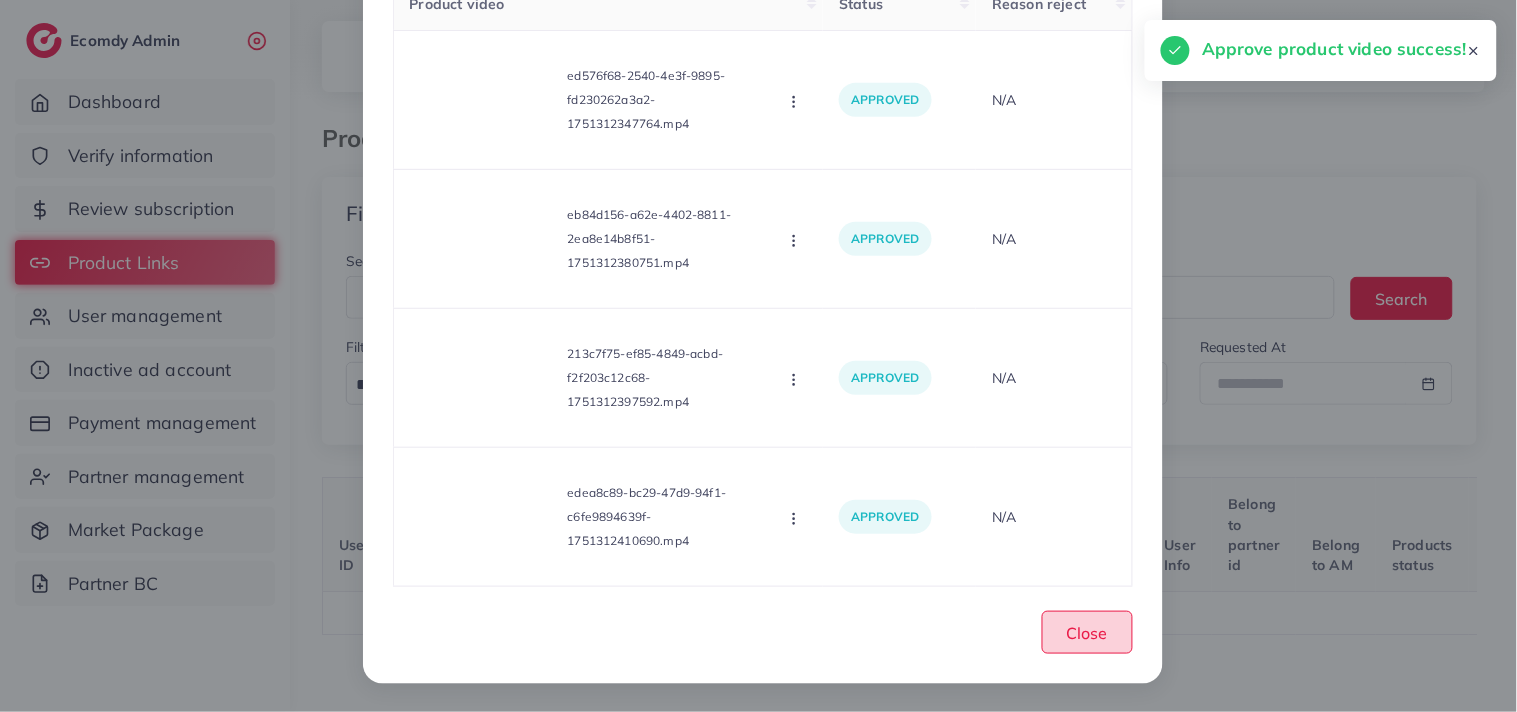 click on "Close" at bounding box center [1087, 632] 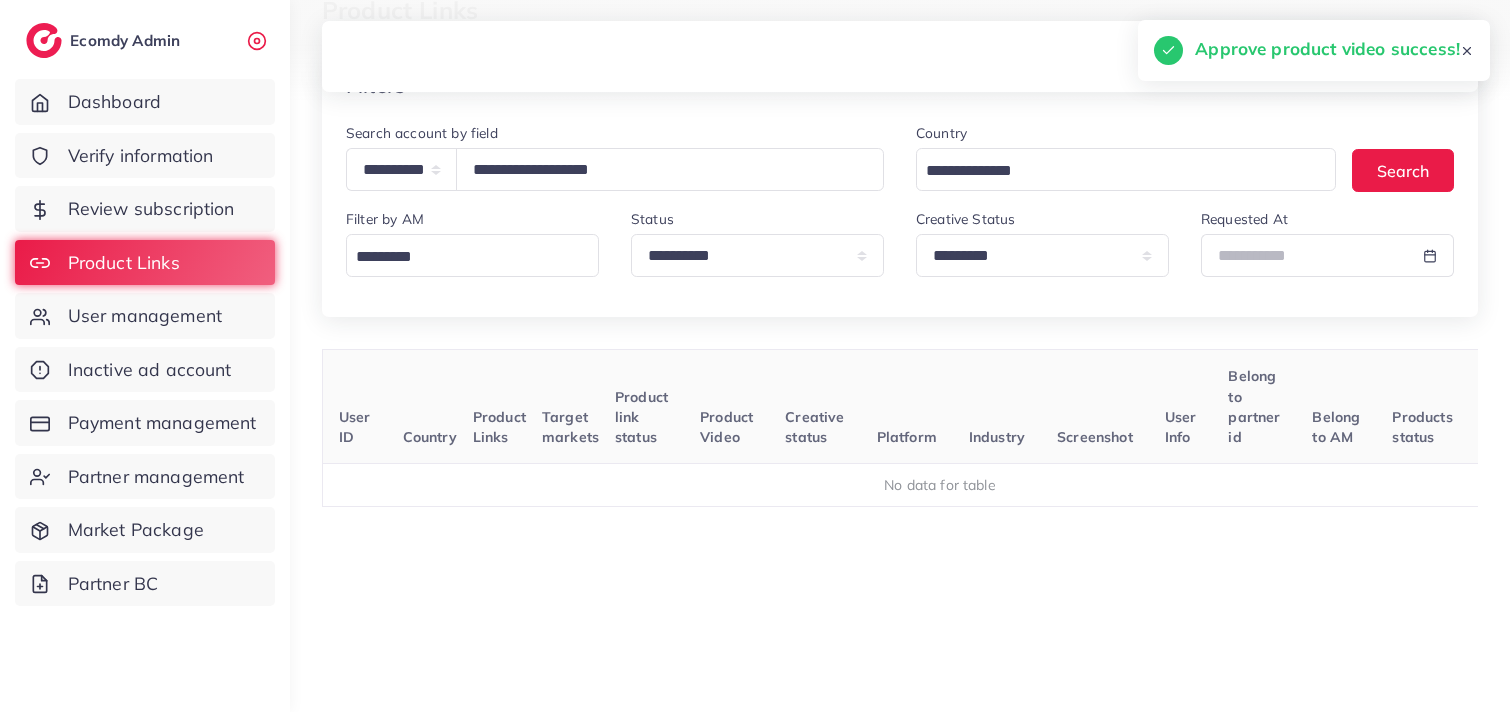 scroll, scrollTop: 172, scrollLeft: 0, axis: vertical 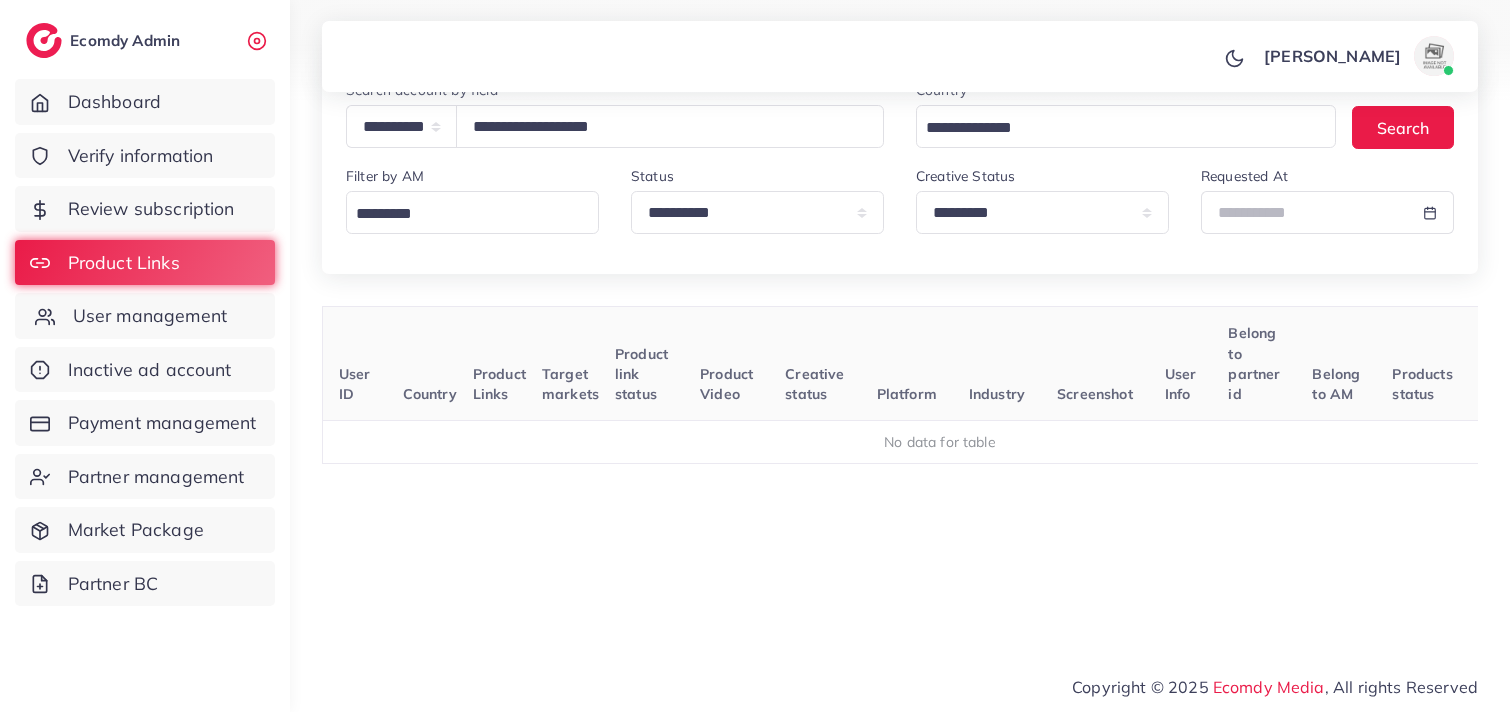 click on "User management" at bounding box center [150, 316] 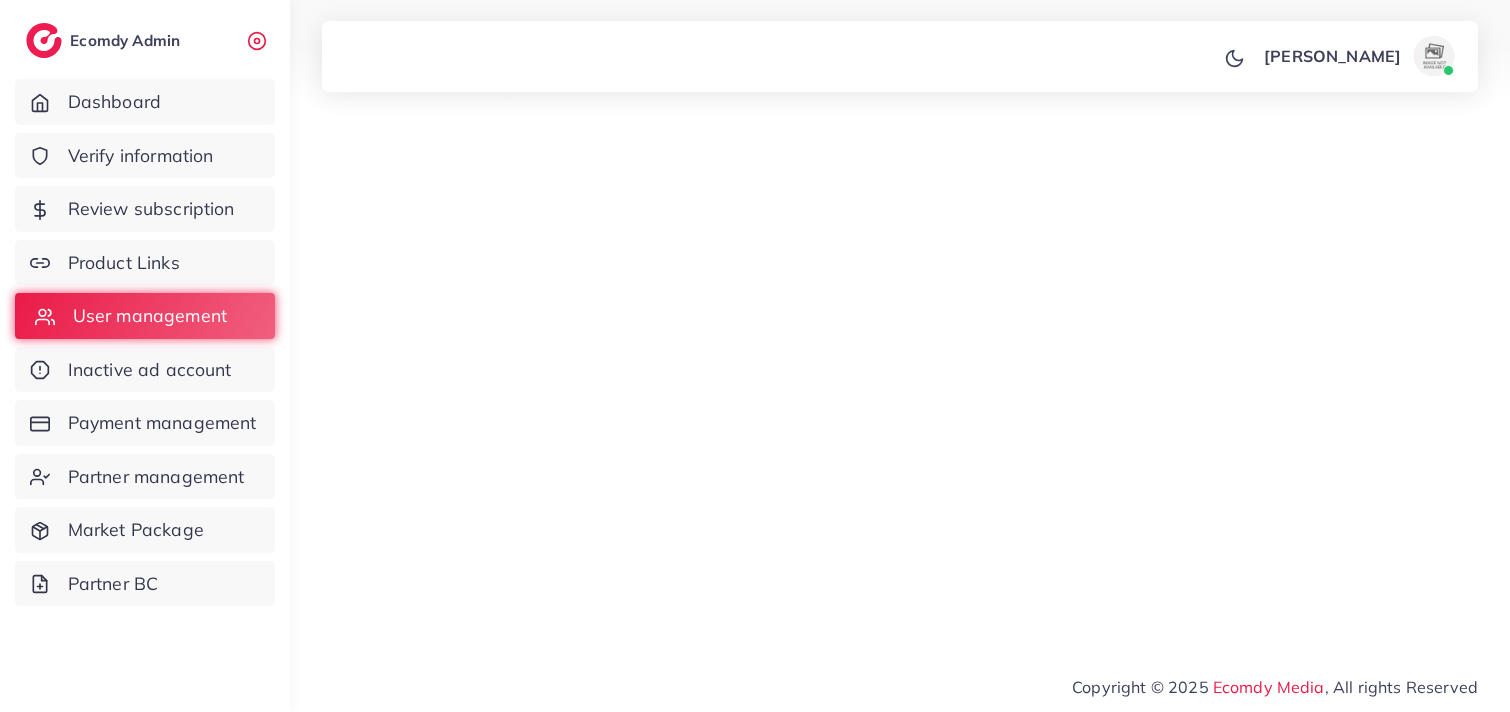 scroll, scrollTop: 0, scrollLeft: 0, axis: both 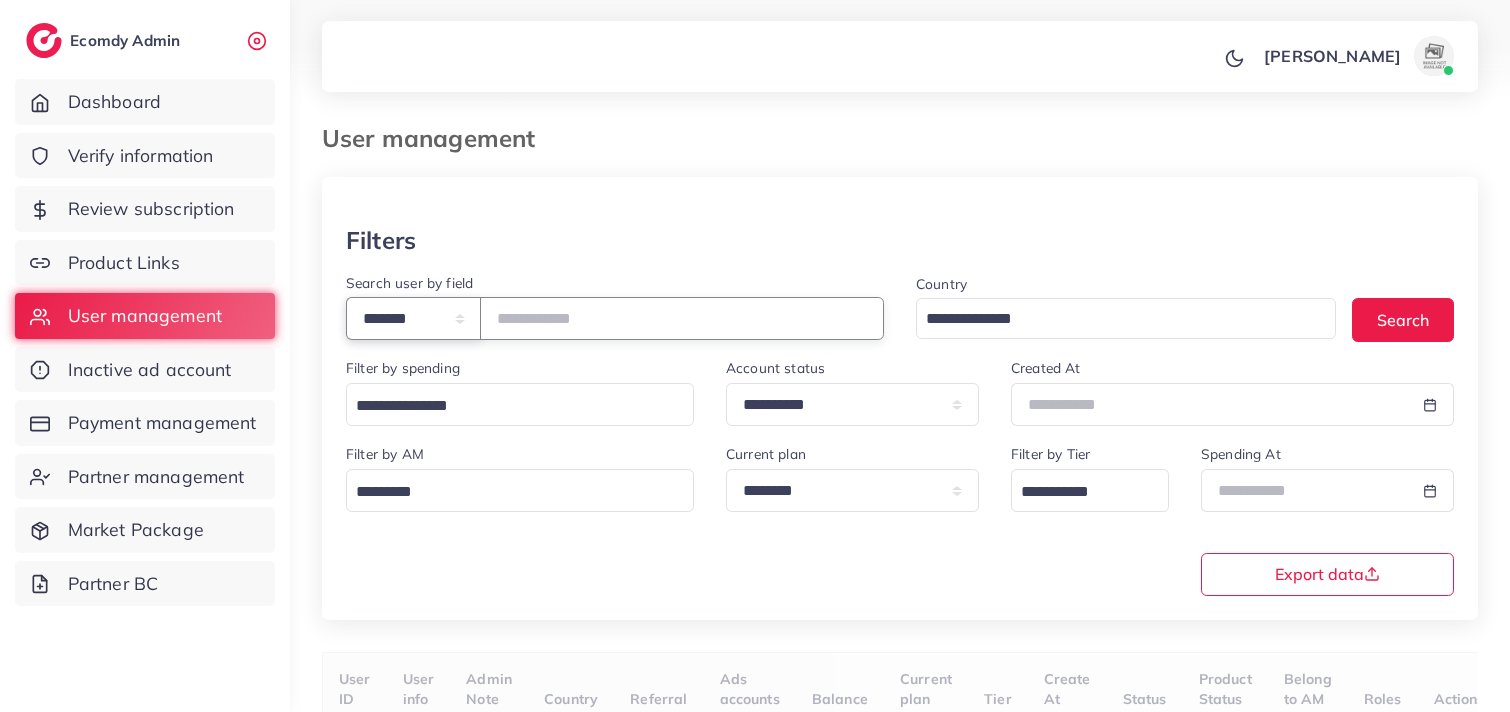 click on "**********" at bounding box center (413, 318) 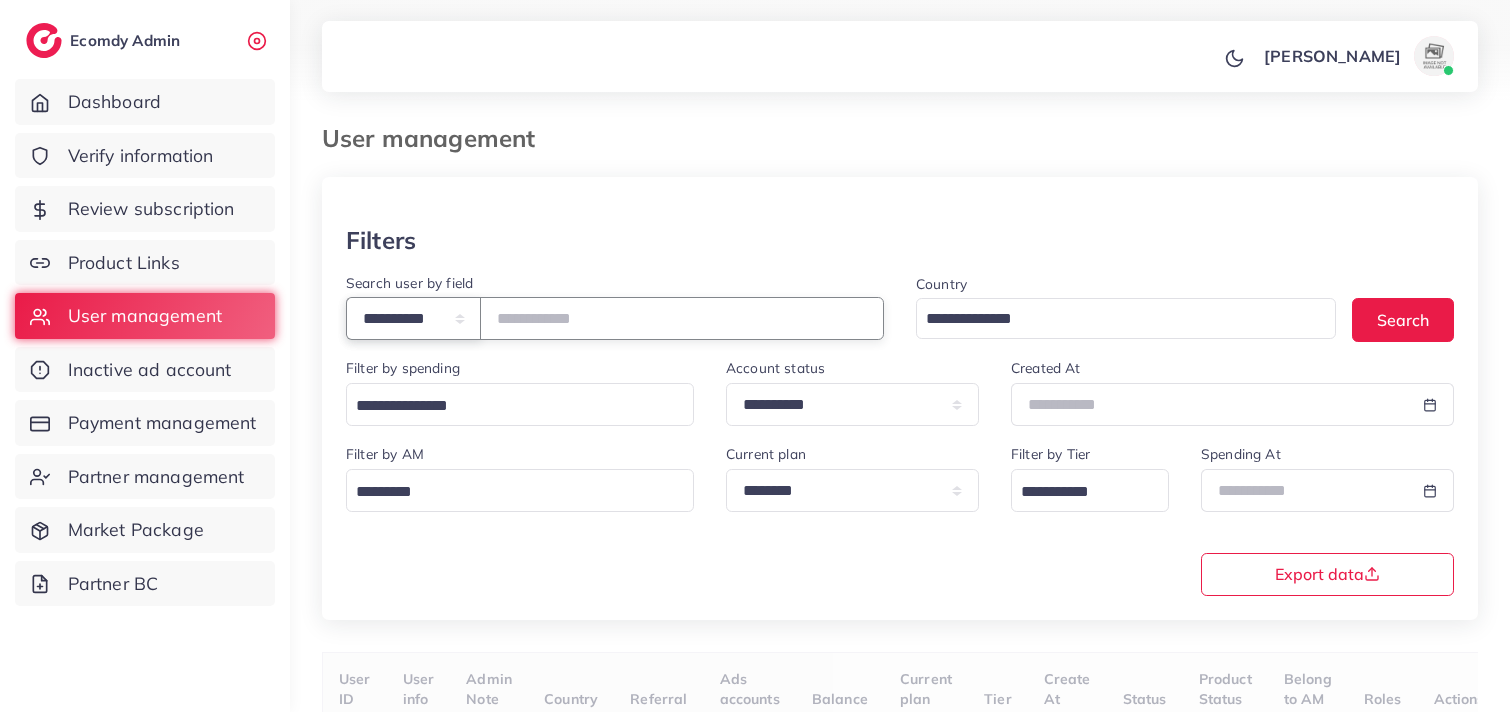click on "**********" at bounding box center [413, 318] 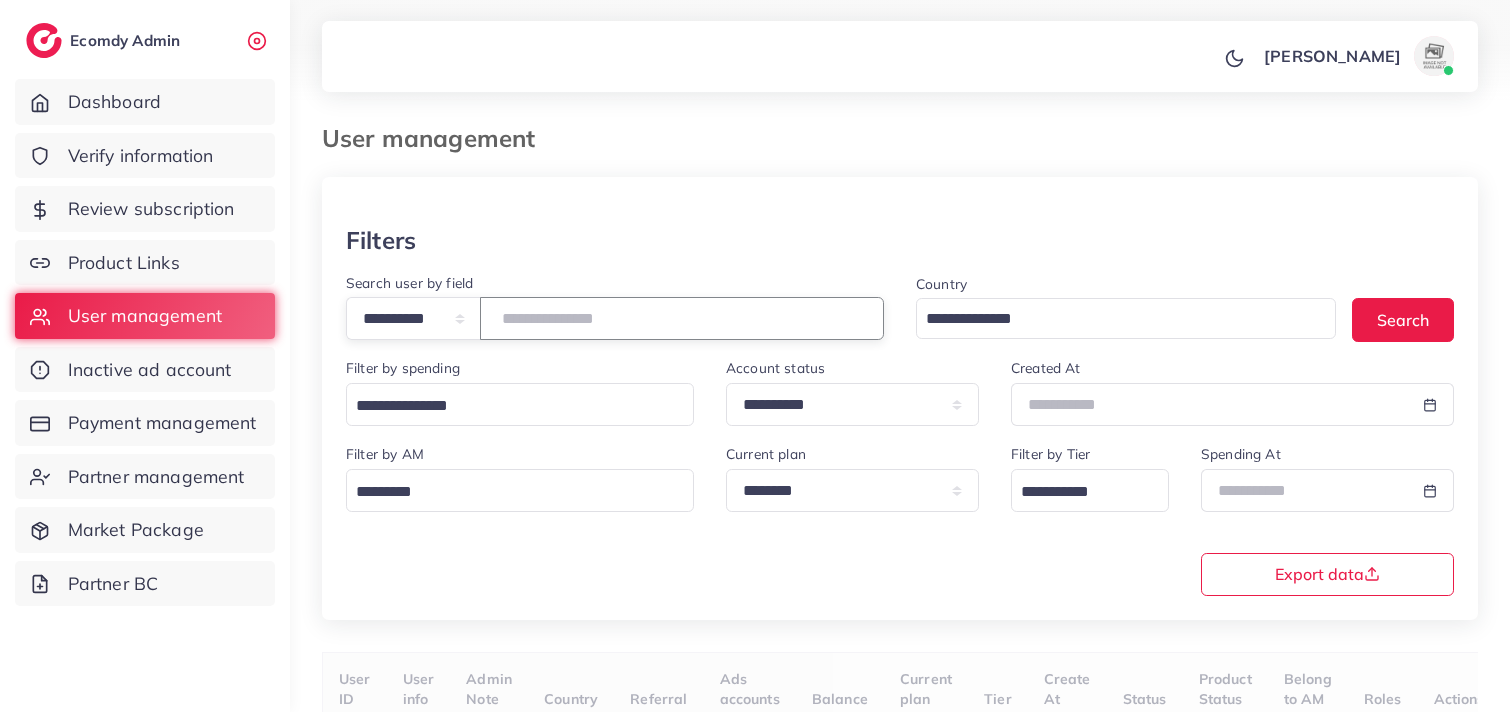 paste on "**********" 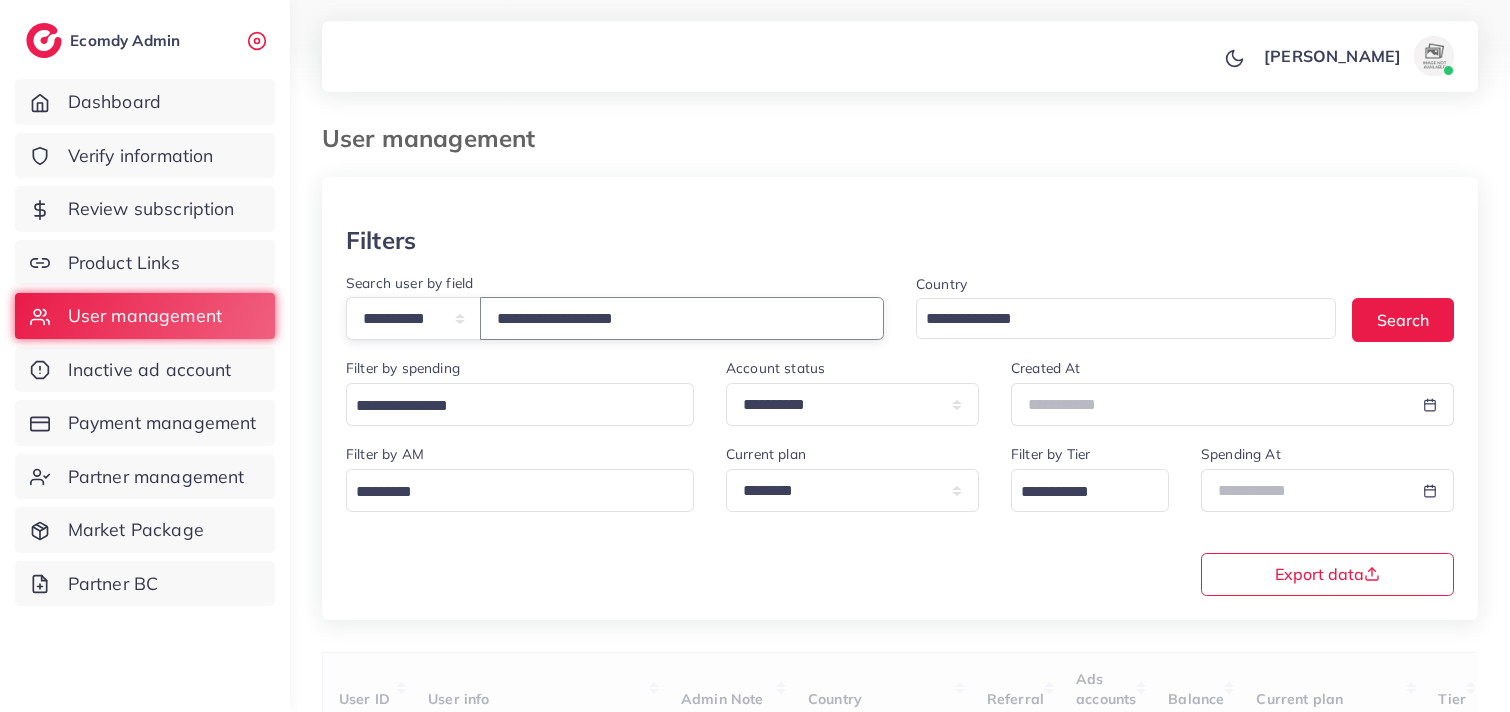 type on "**********" 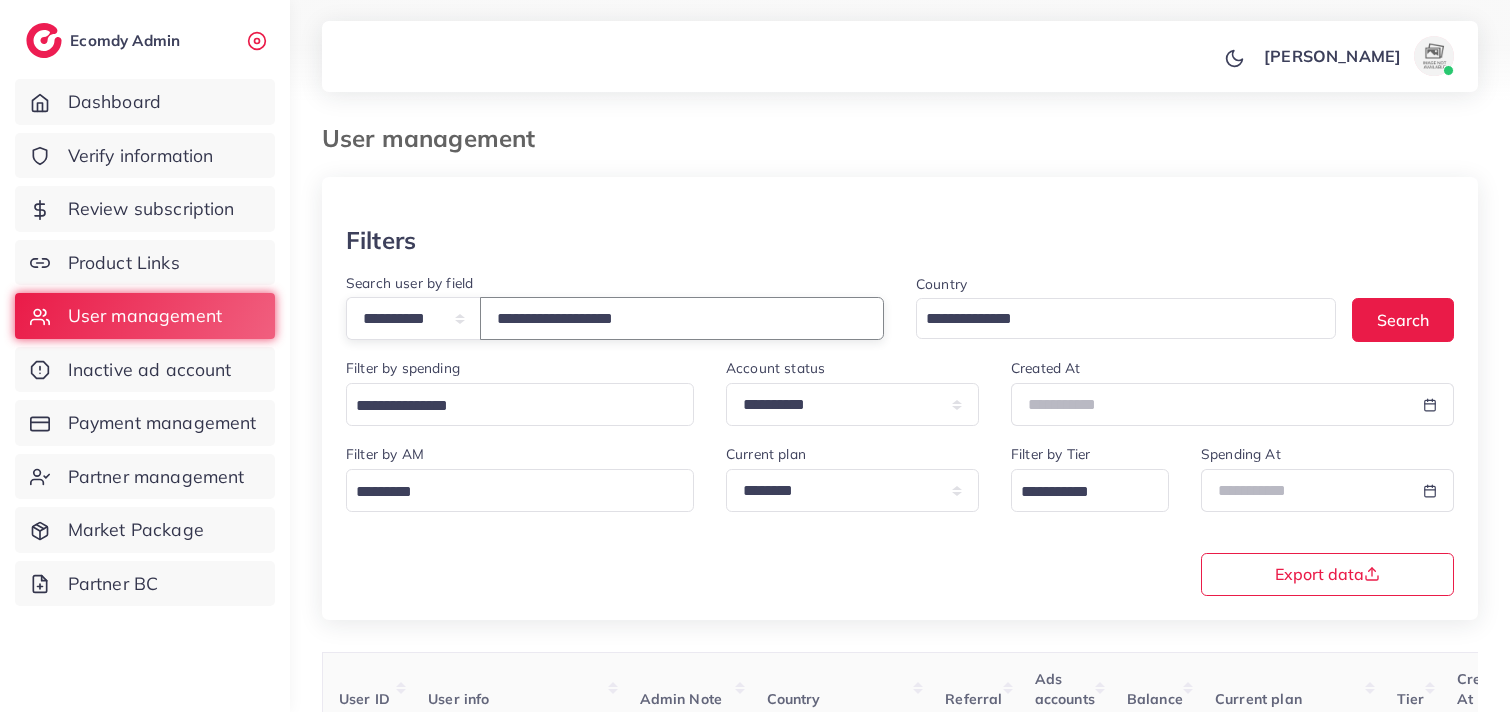 scroll, scrollTop: 245, scrollLeft: 0, axis: vertical 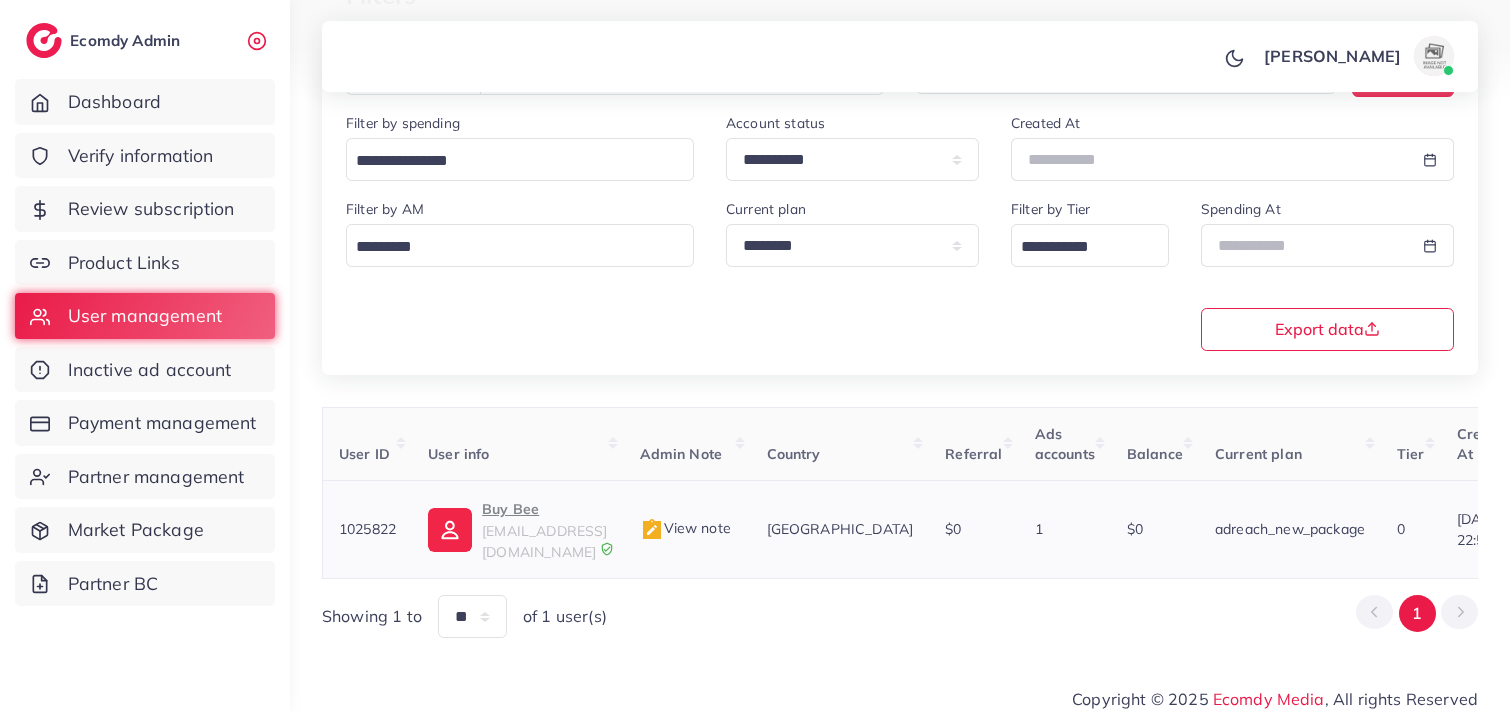 click on "Buy Bee" at bounding box center [544, 509] 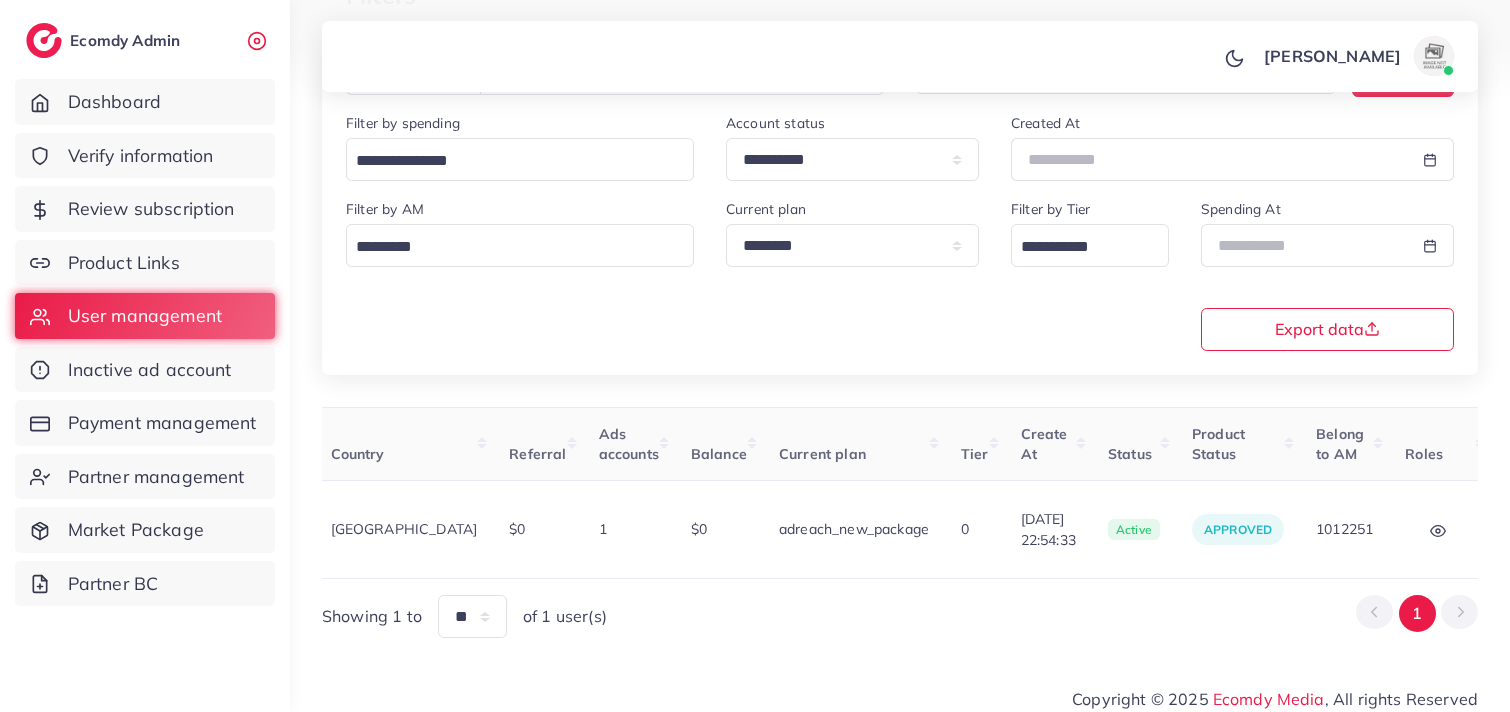 scroll, scrollTop: 0, scrollLeft: 521, axis: horizontal 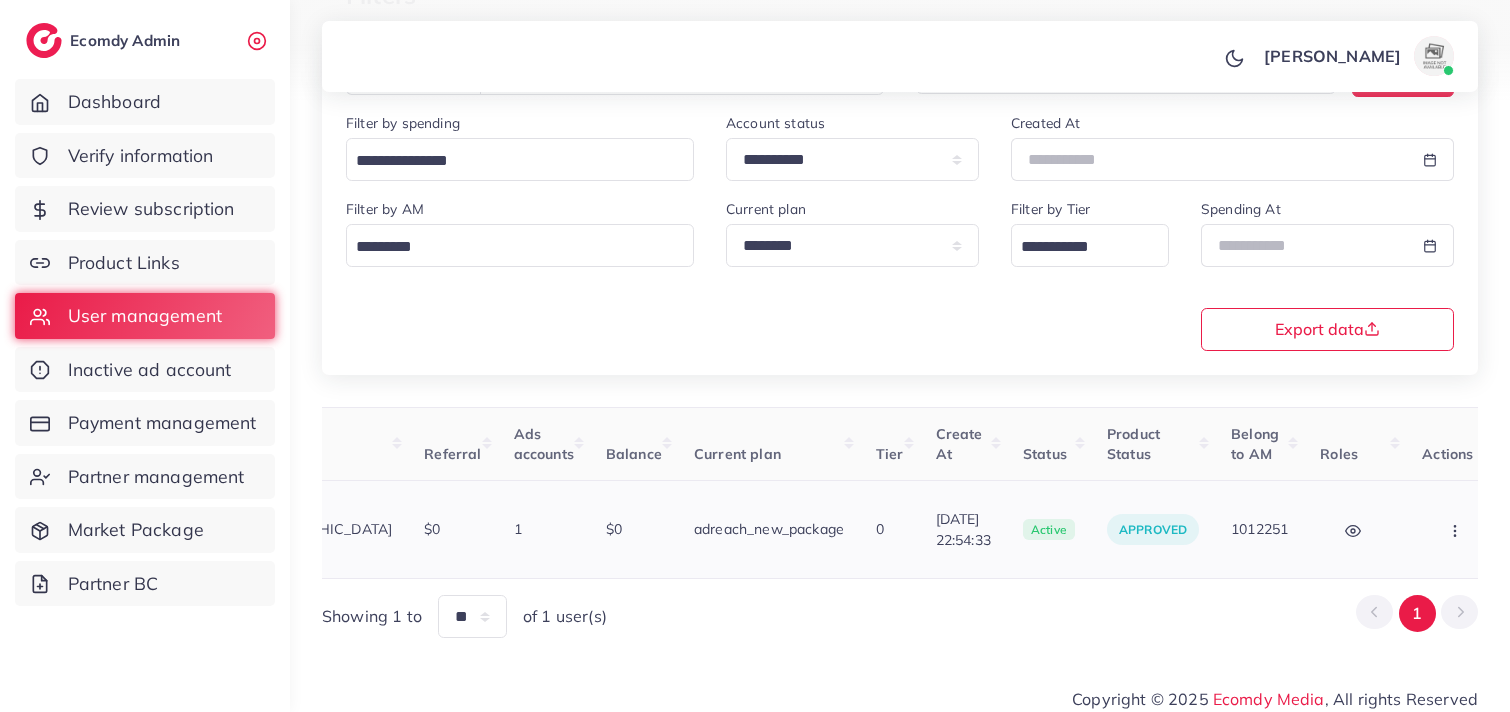 click 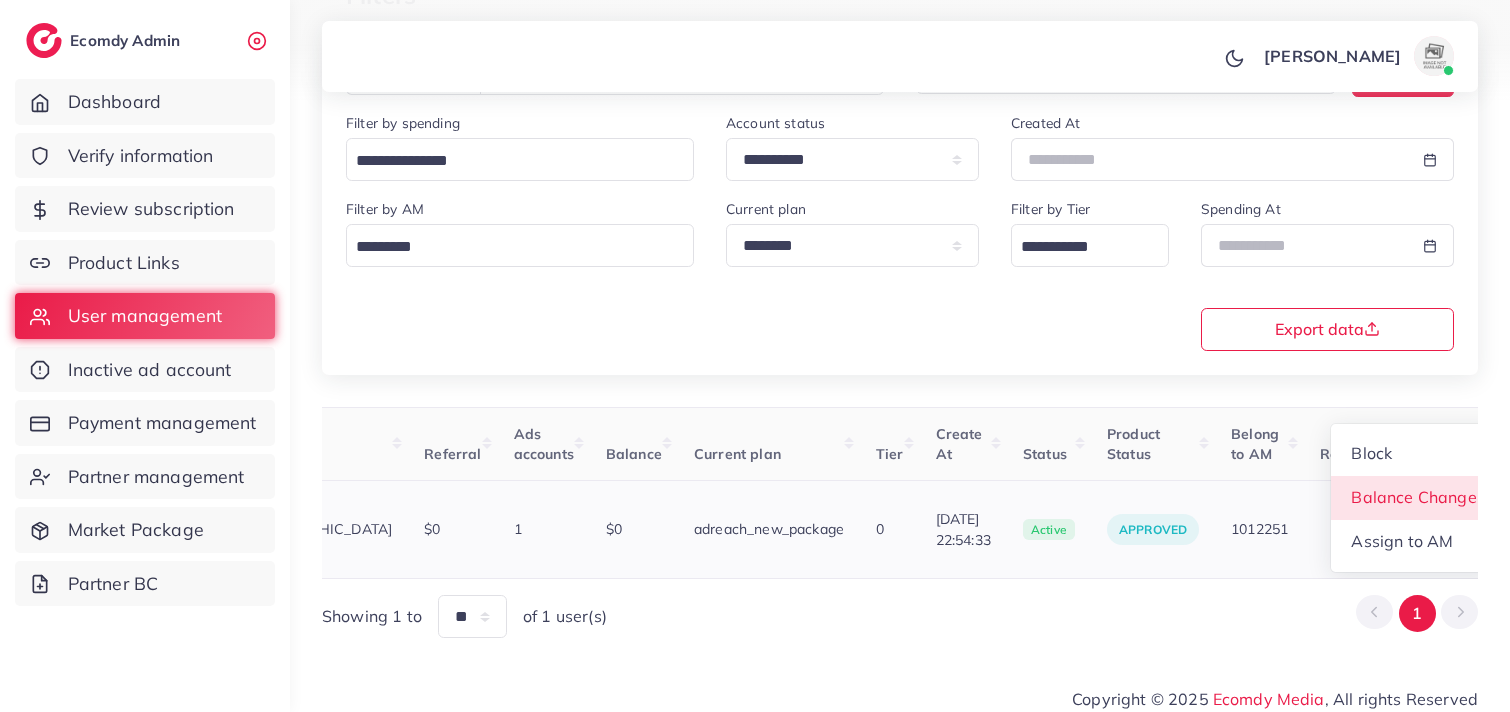 click on "Balance Change" at bounding box center (1414, 497) 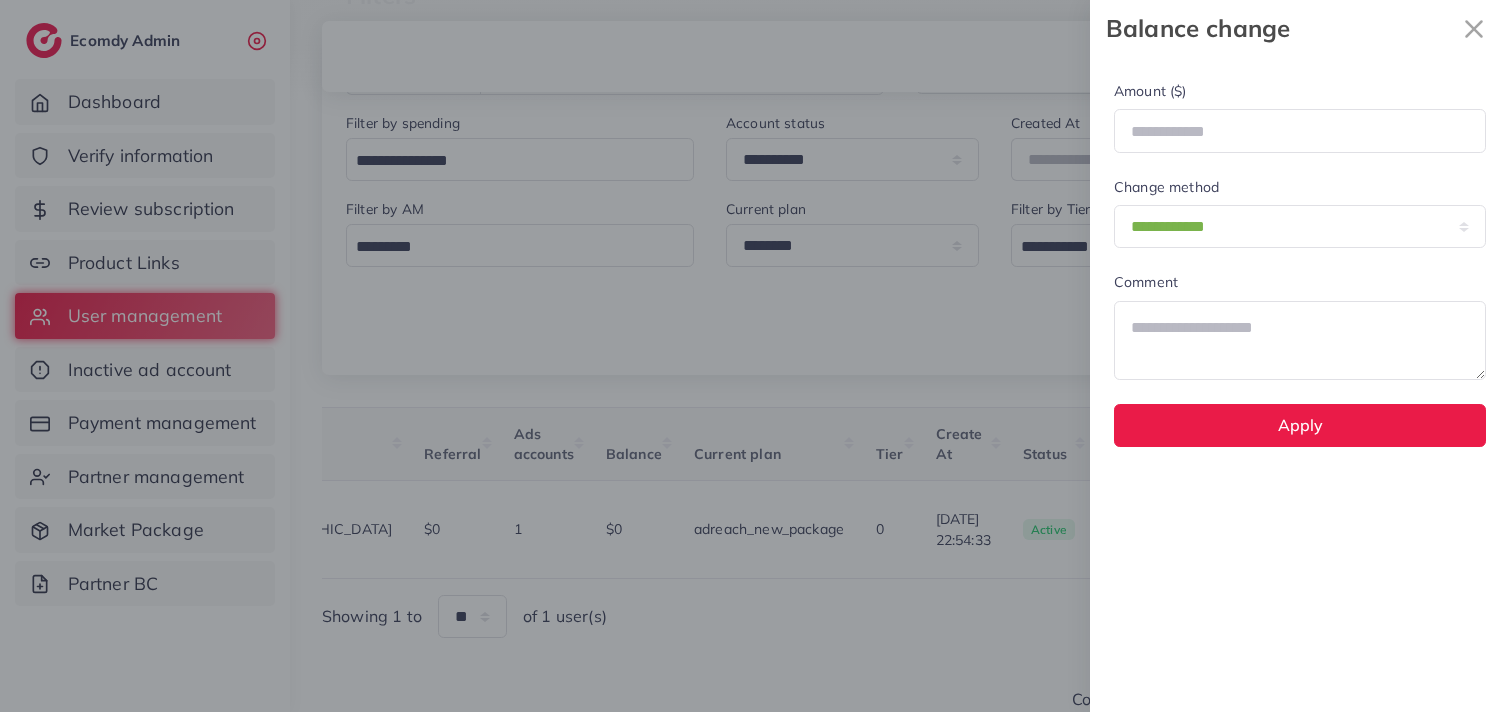 scroll, scrollTop: 0, scrollLeft: 521, axis: horizontal 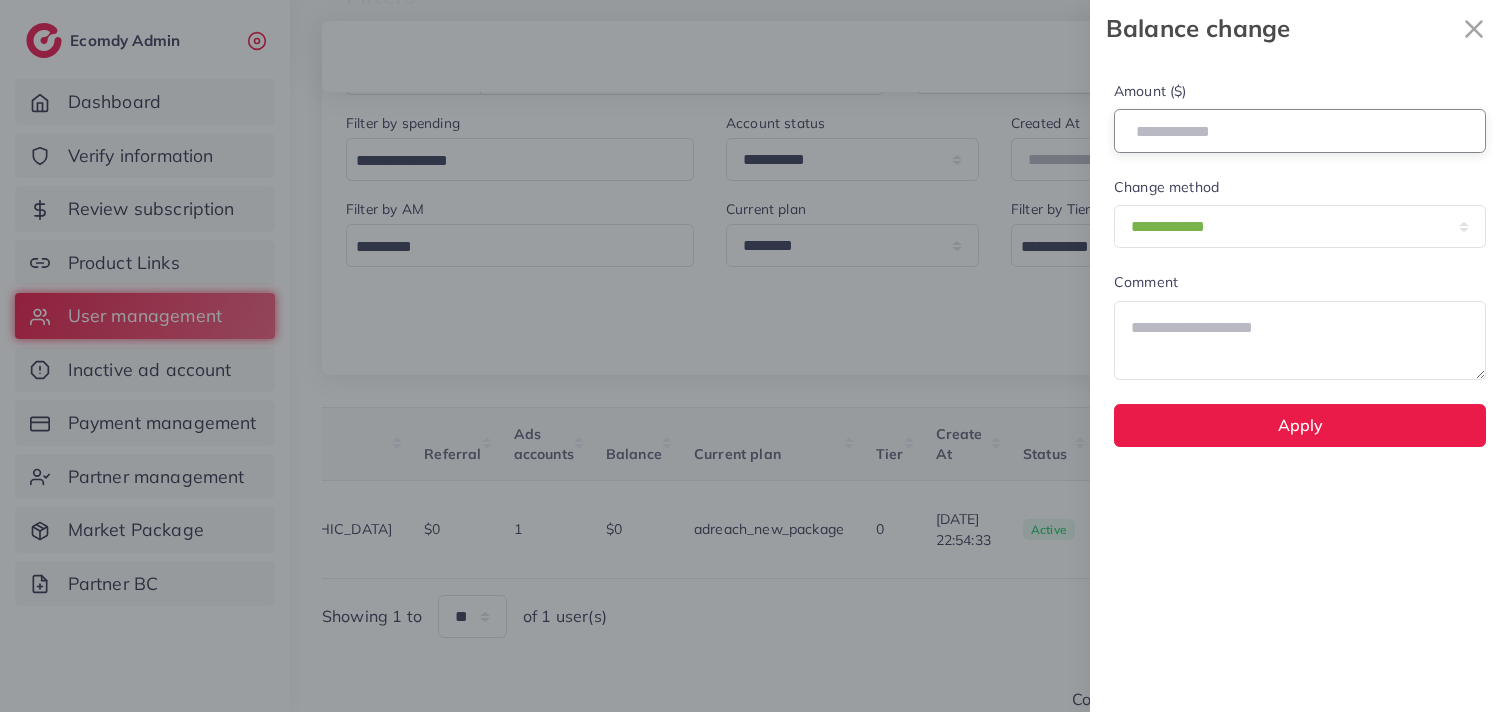 click at bounding box center (1300, 130) 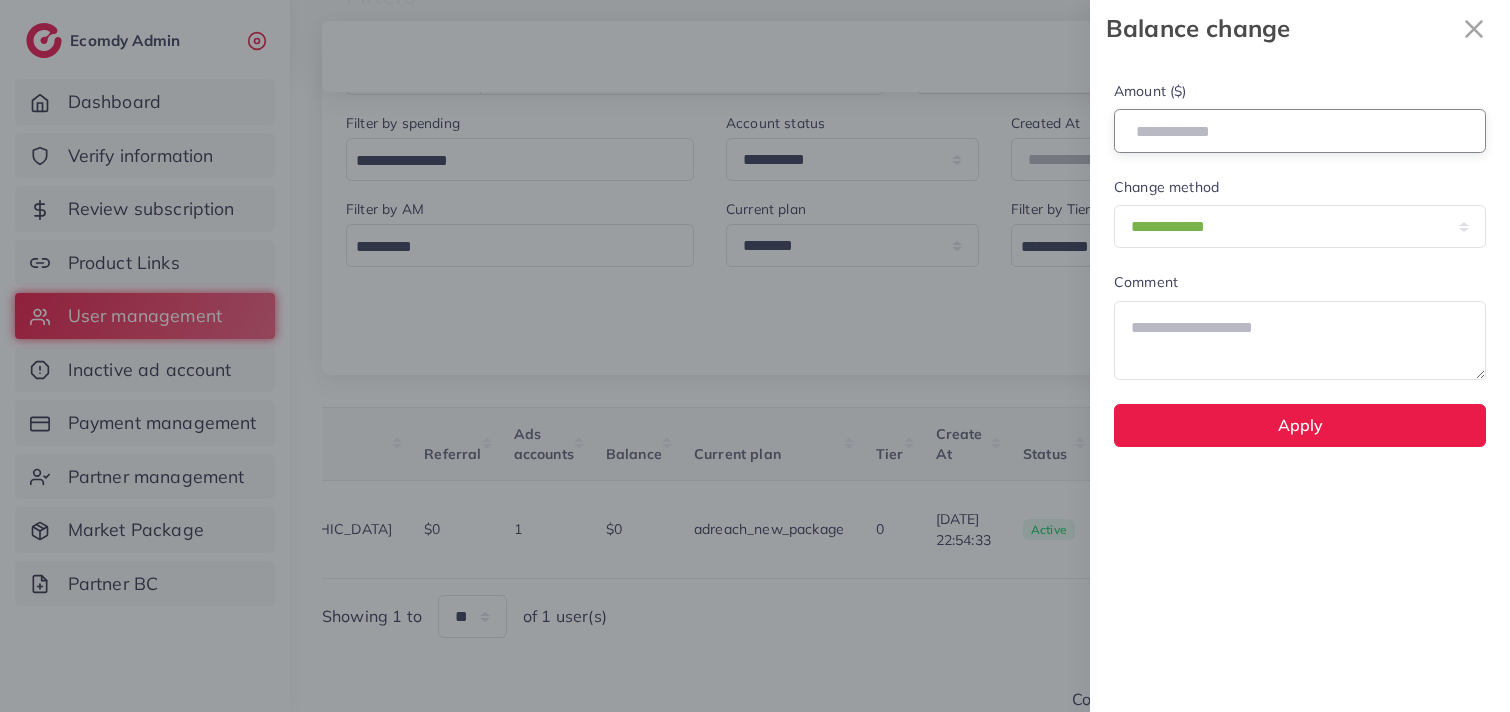 type on "***" 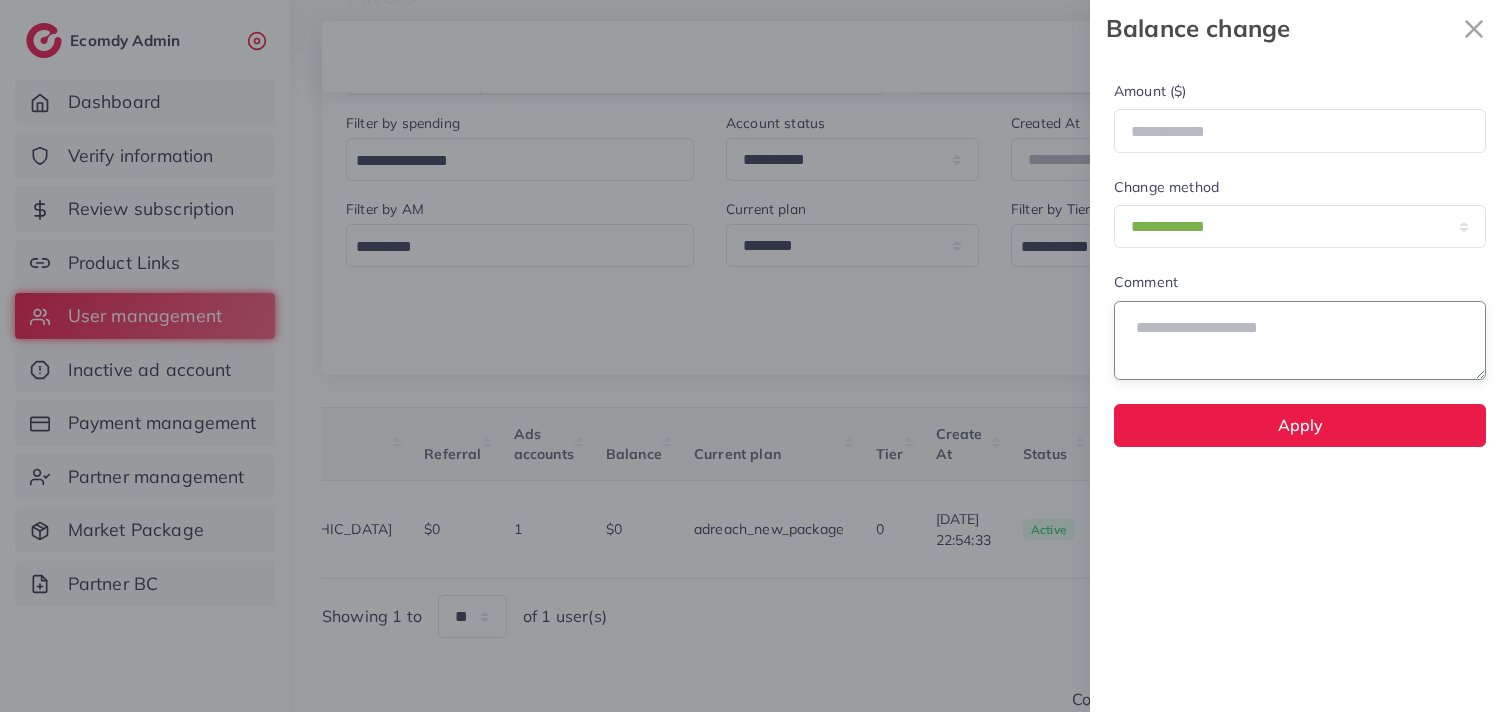 click at bounding box center (1300, 340) 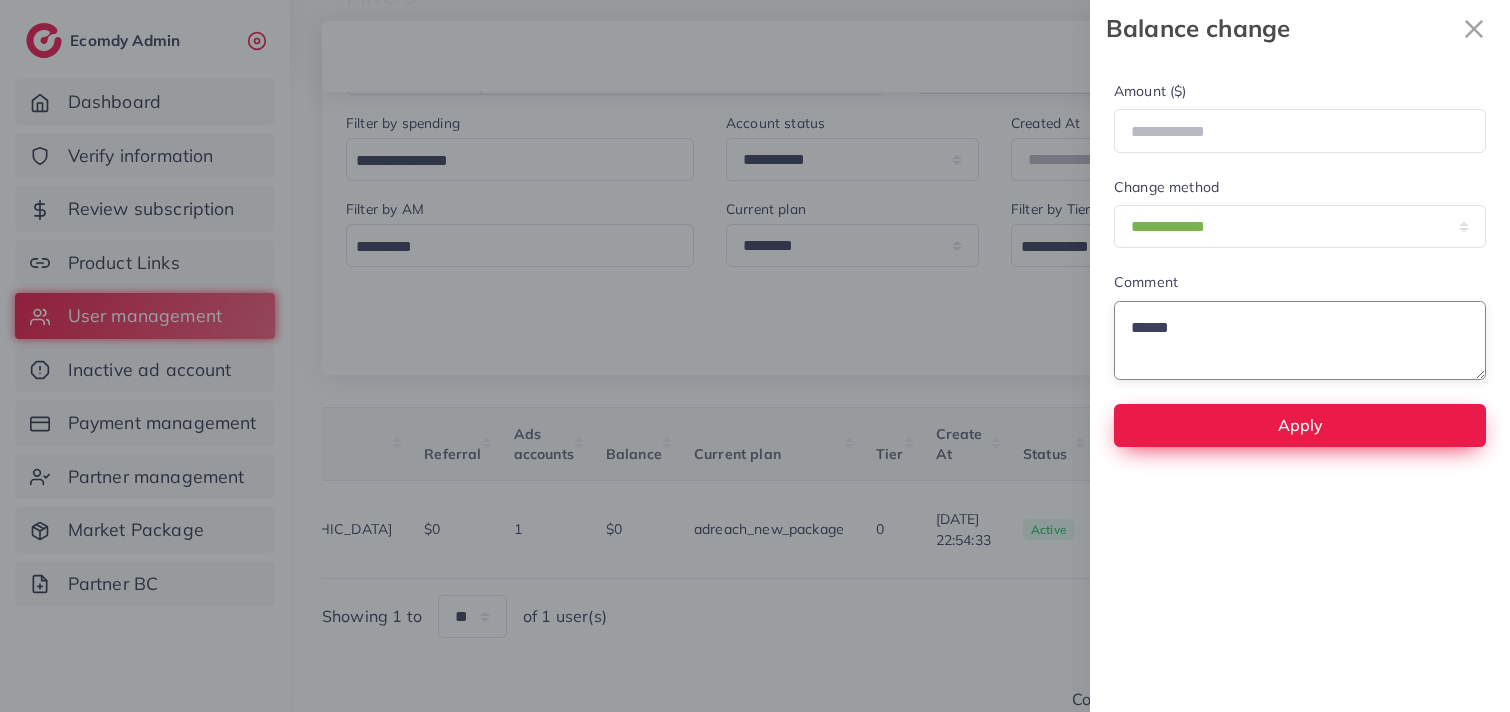 type on "******" 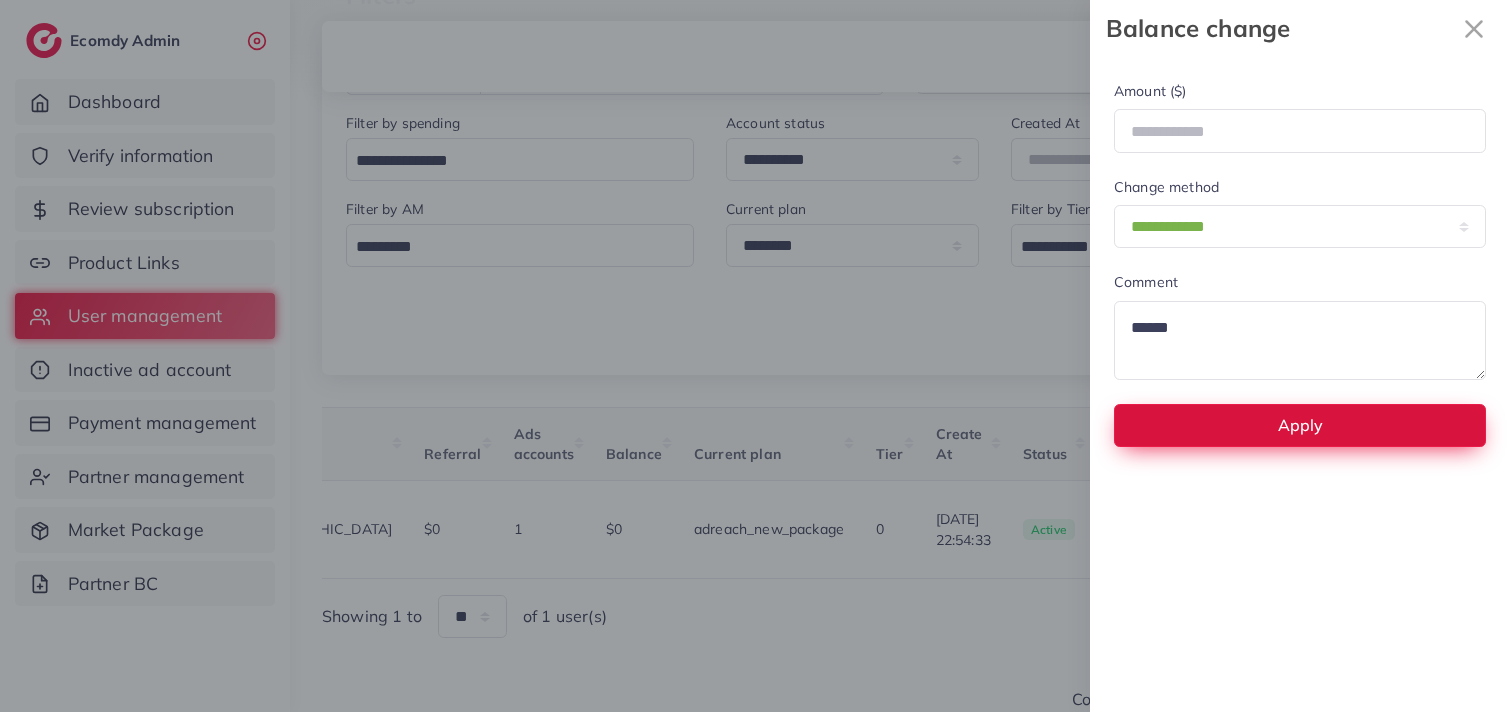 click on "Apply" at bounding box center [1300, 425] 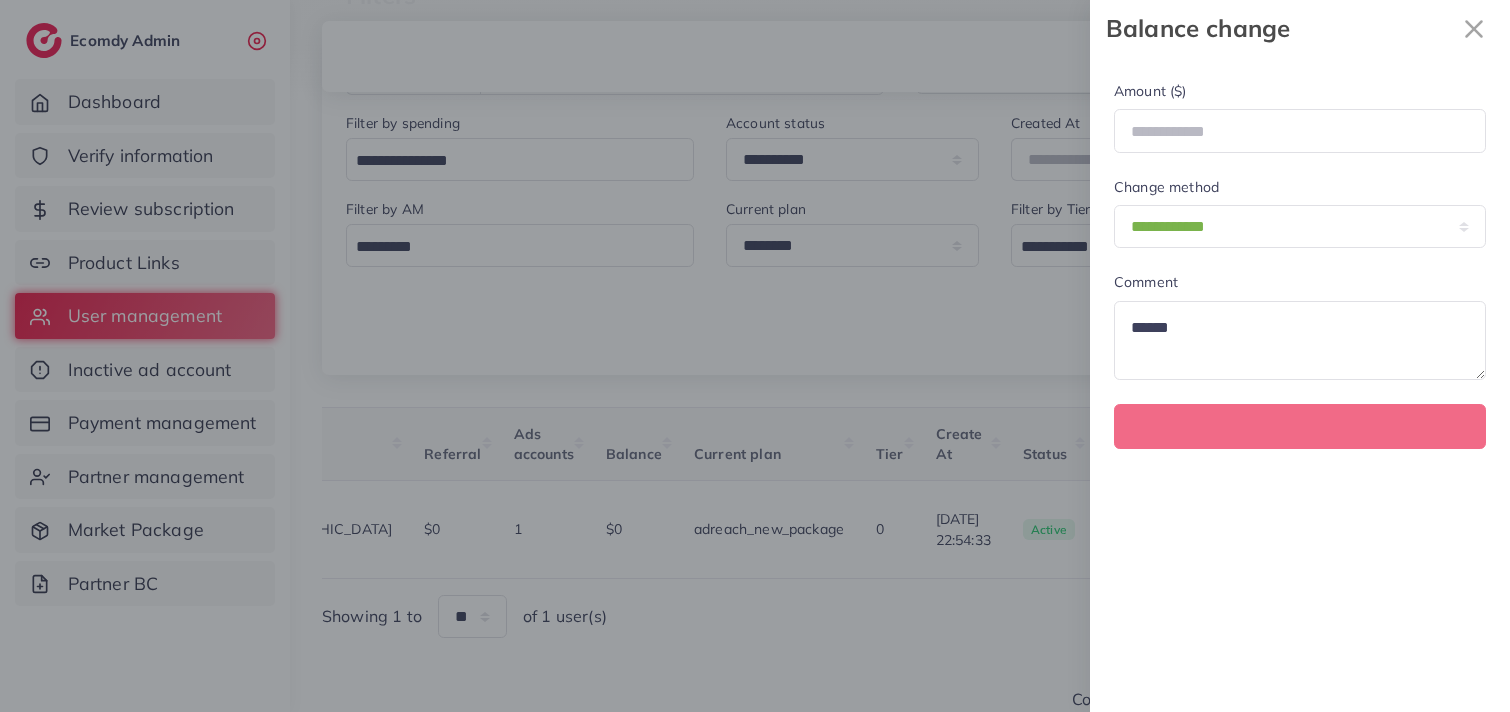 type 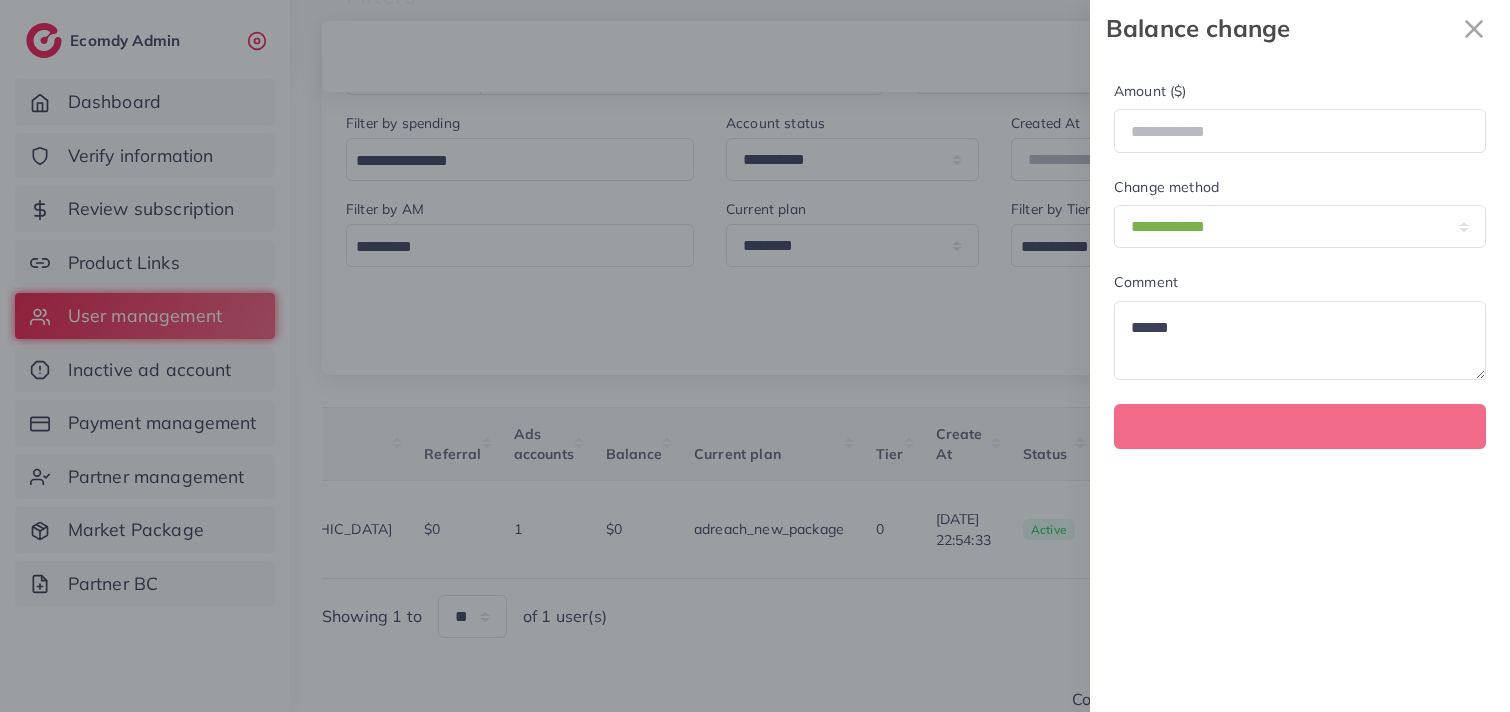type 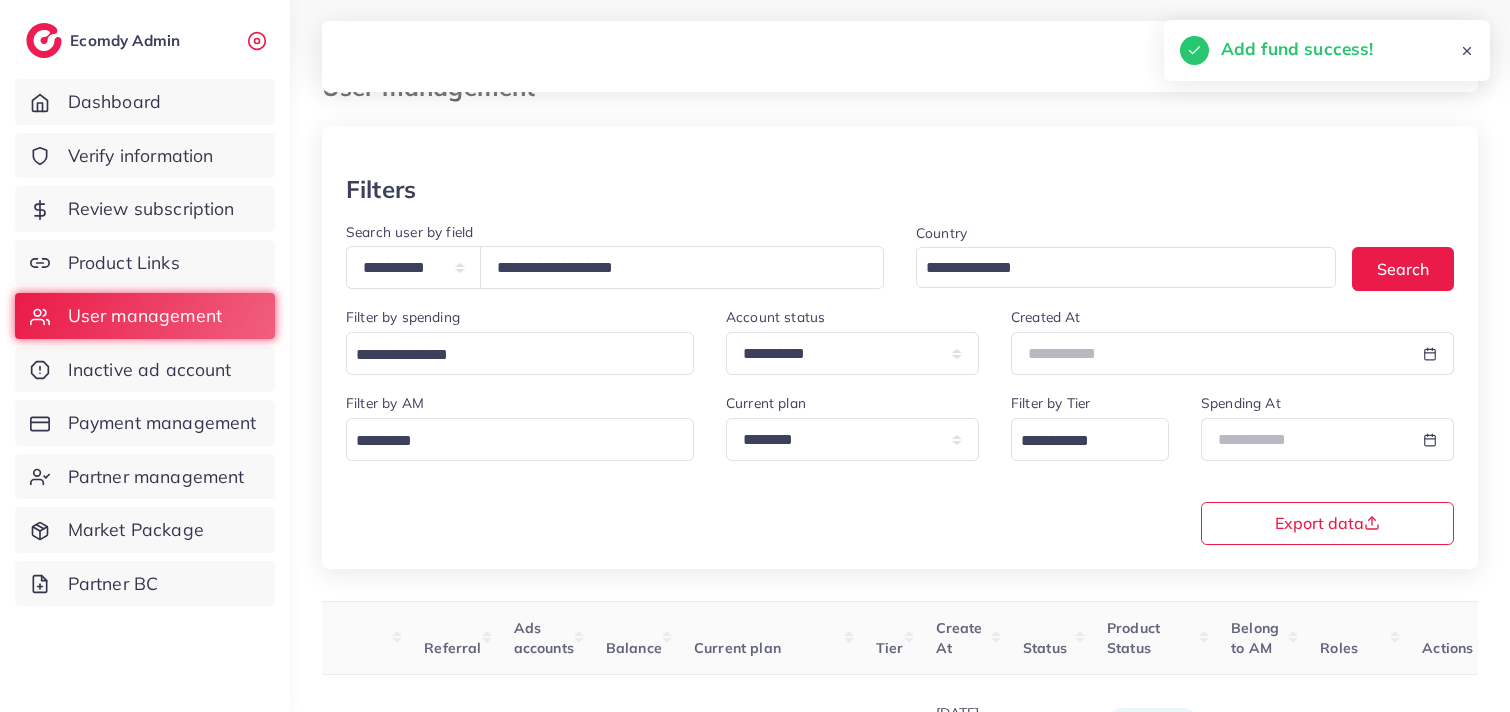 scroll, scrollTop: 0, scrollLeft: 0, axis: both 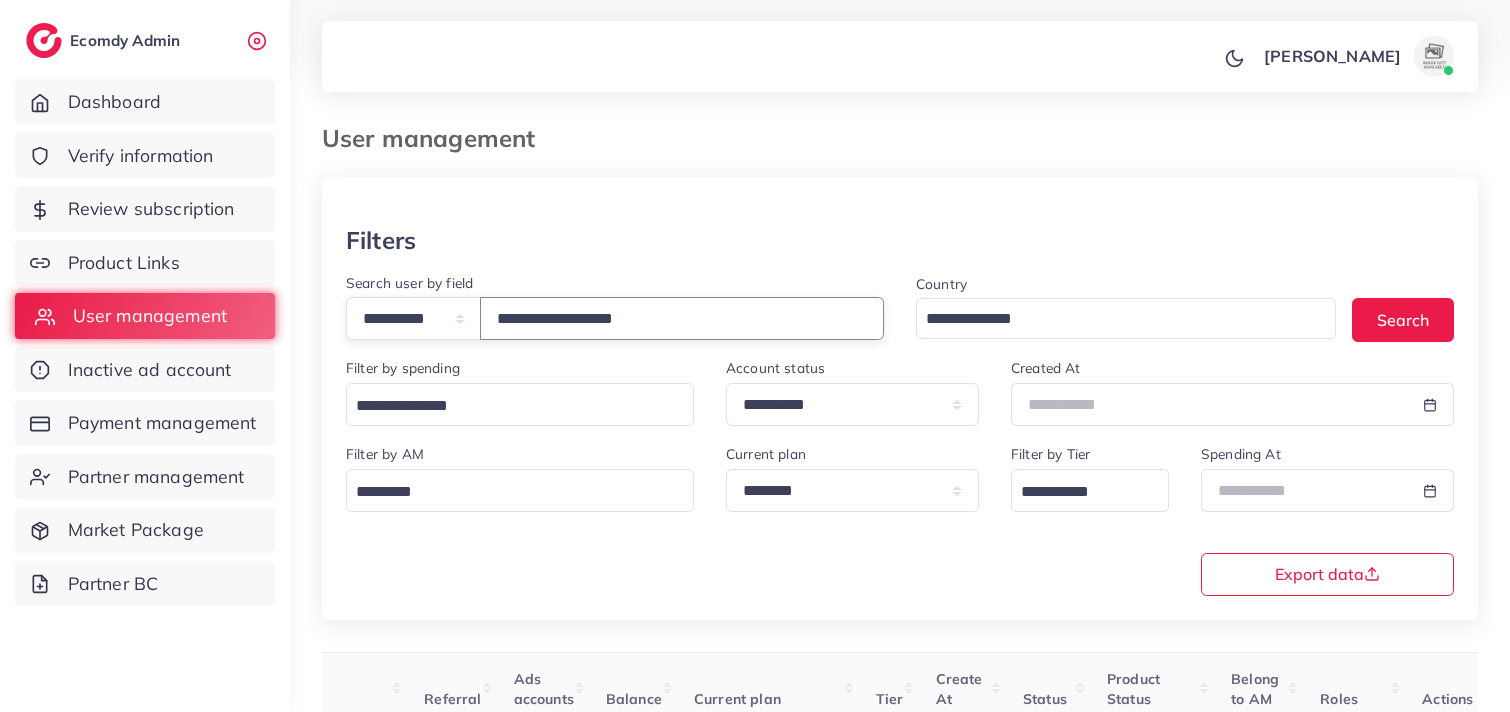 drag, startPoint x: 727, startPoint y: 316, endPoint x: 192, endPoint y: 320, distance: 535.01495 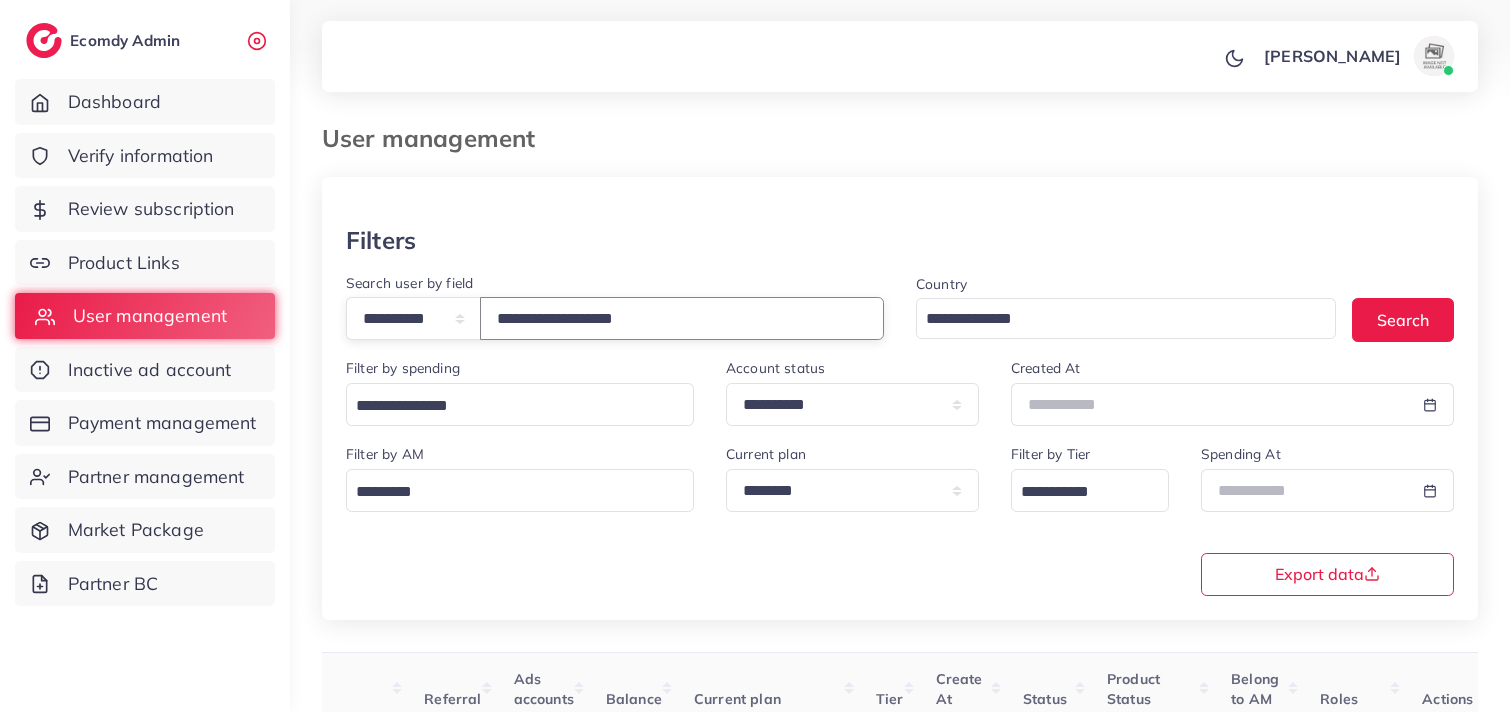 paste on "******" 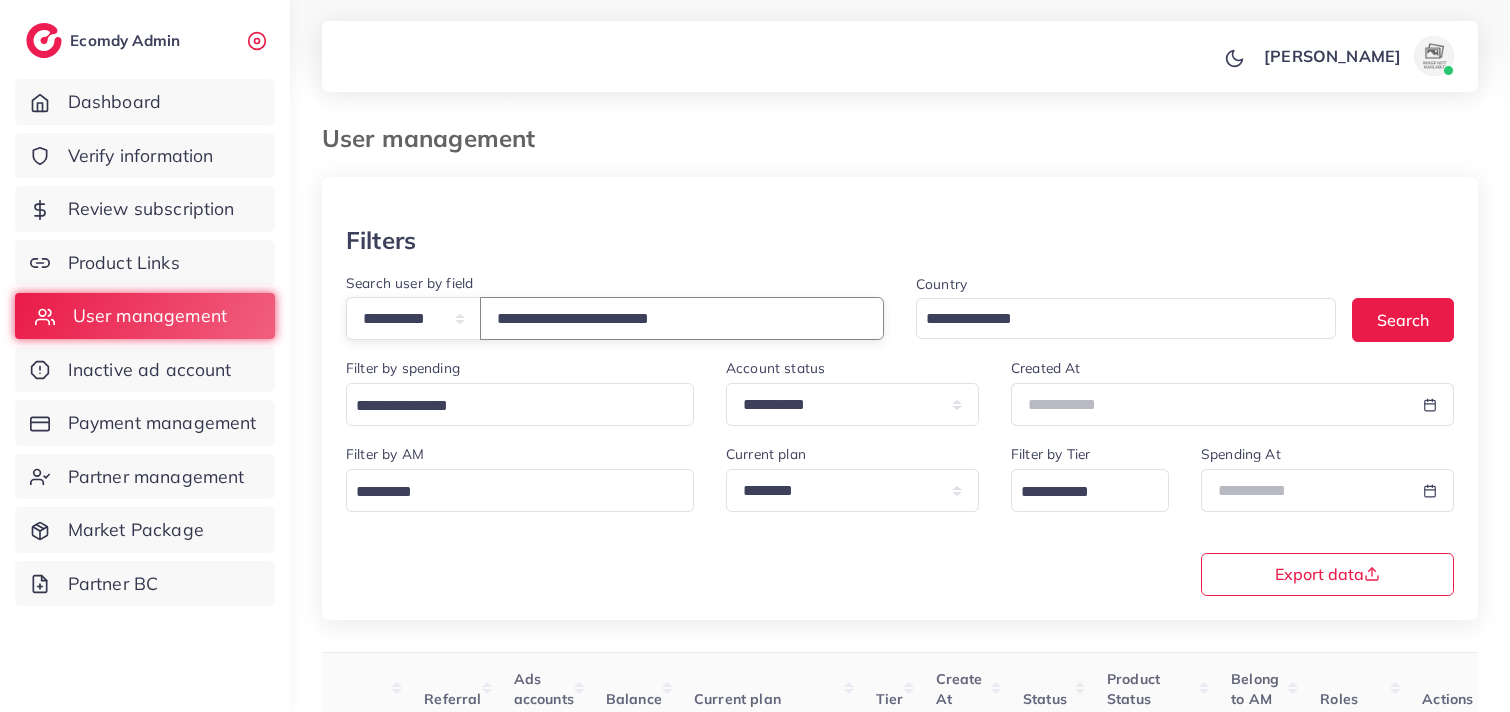 type on "**********" 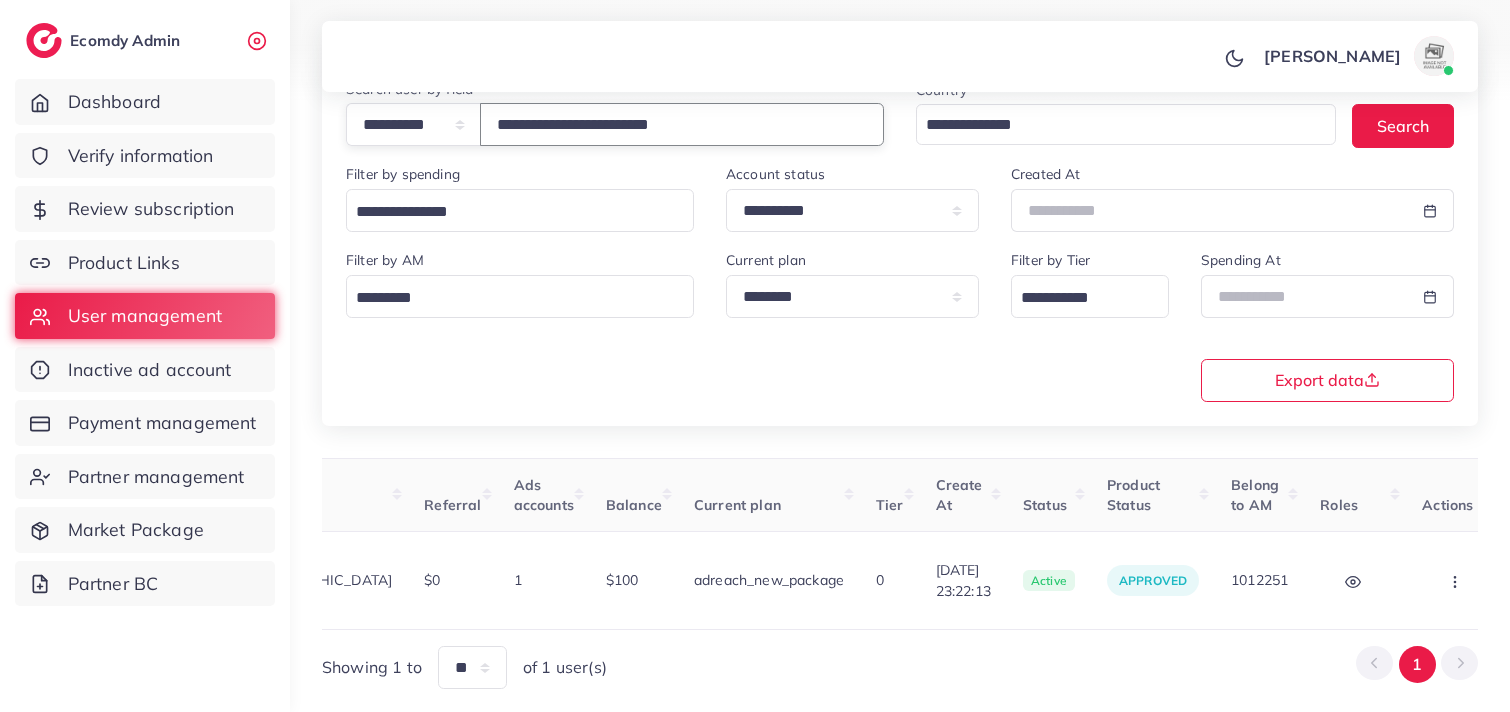 scroll, scrollTop: 245, scrollLeft: 0, axis: vertical 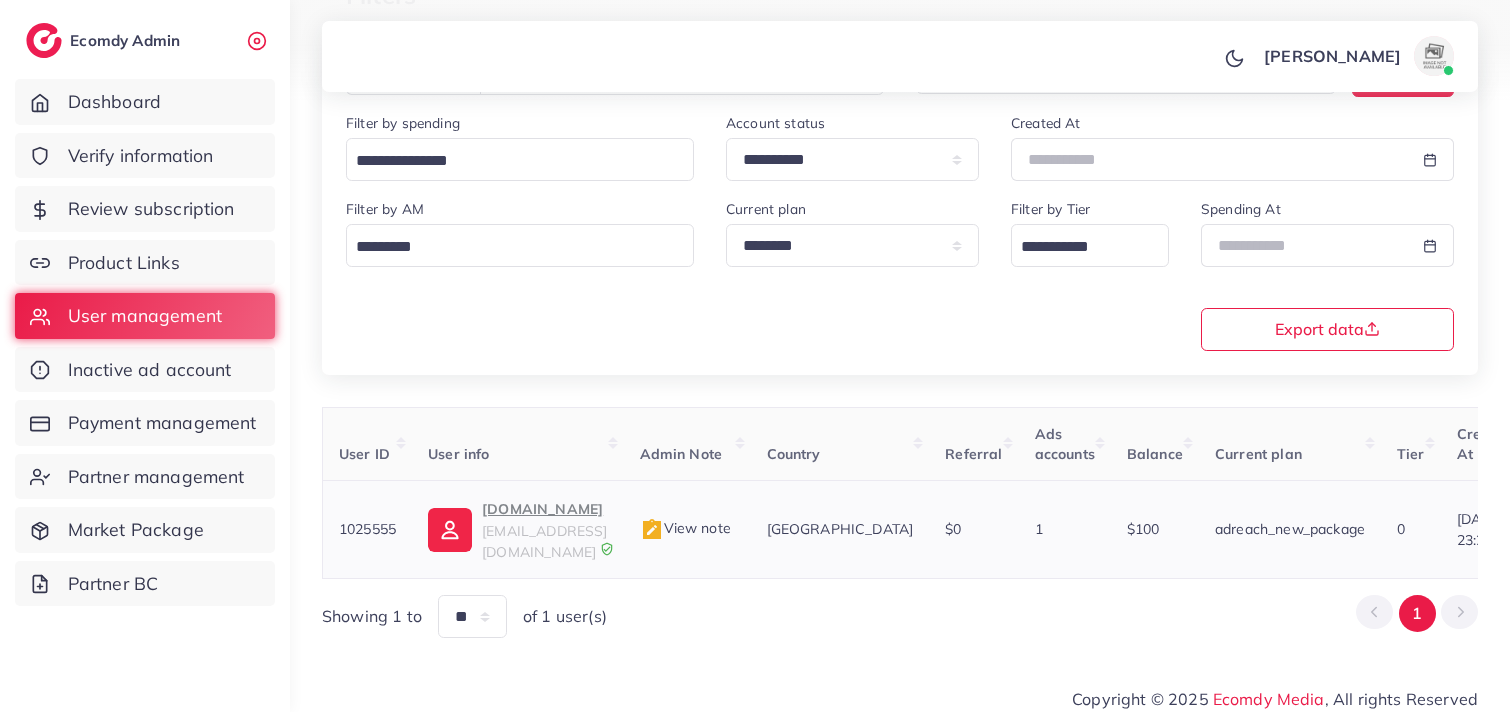 click on "Cheena.pk  cheenatraders93@gmail.com" at bounding box center [517, 530] 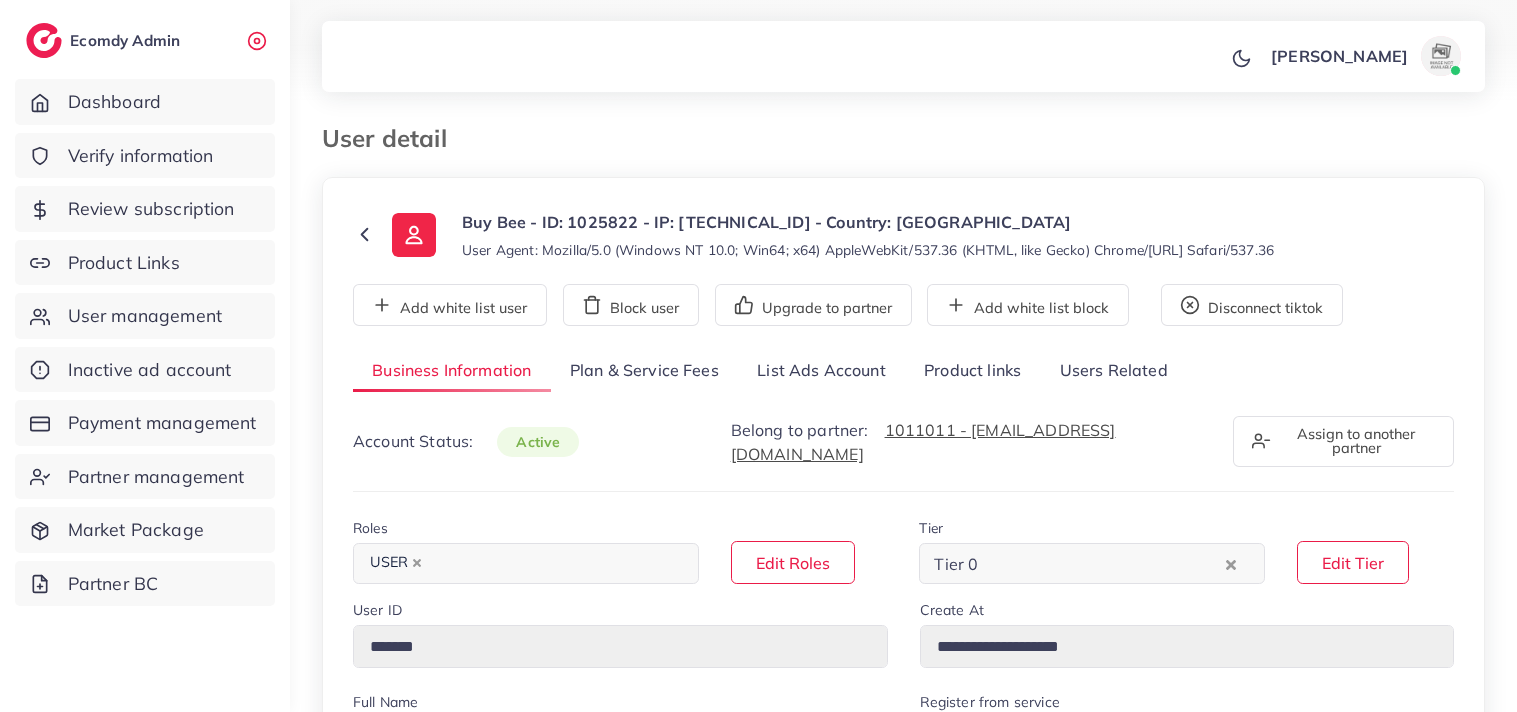 select on "********" 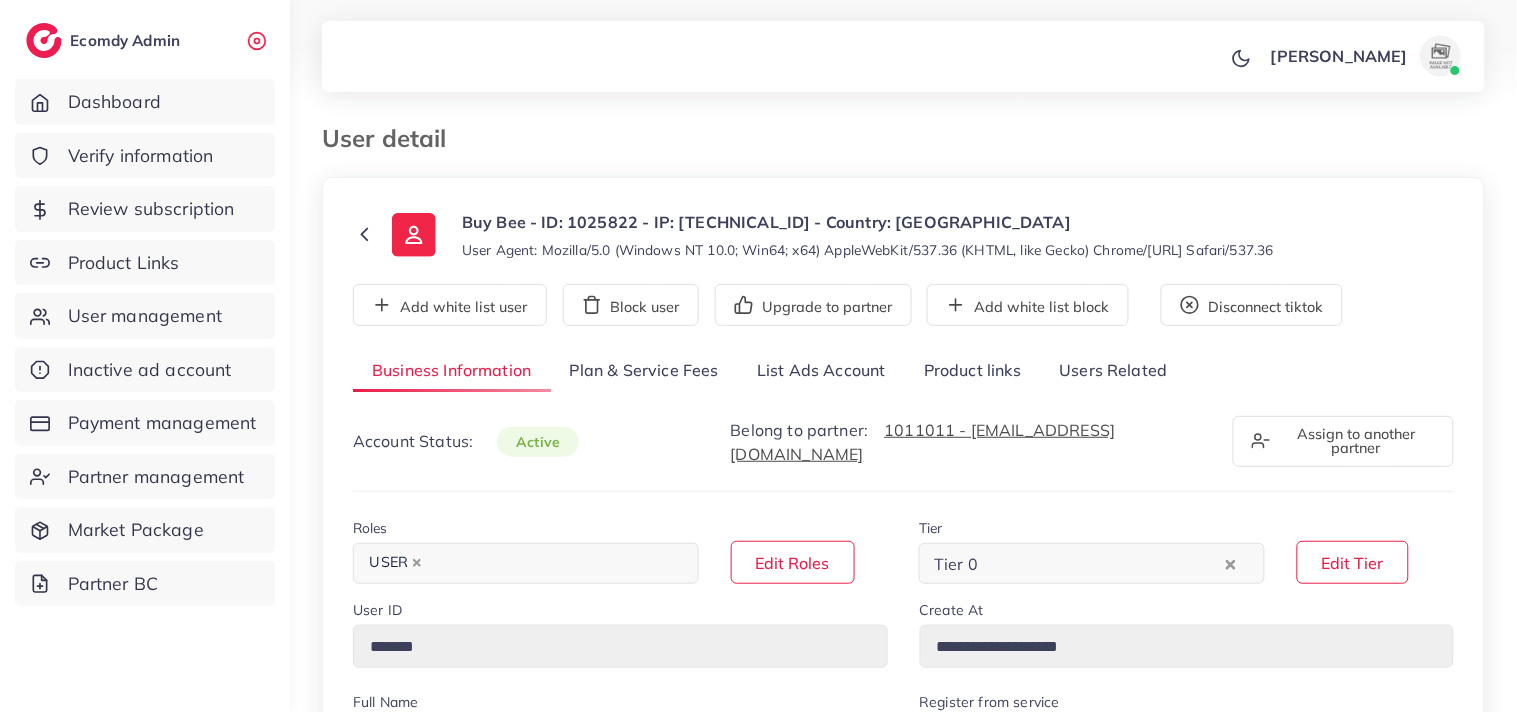 click on "List Ads Account" at bounding box center (821, 371) 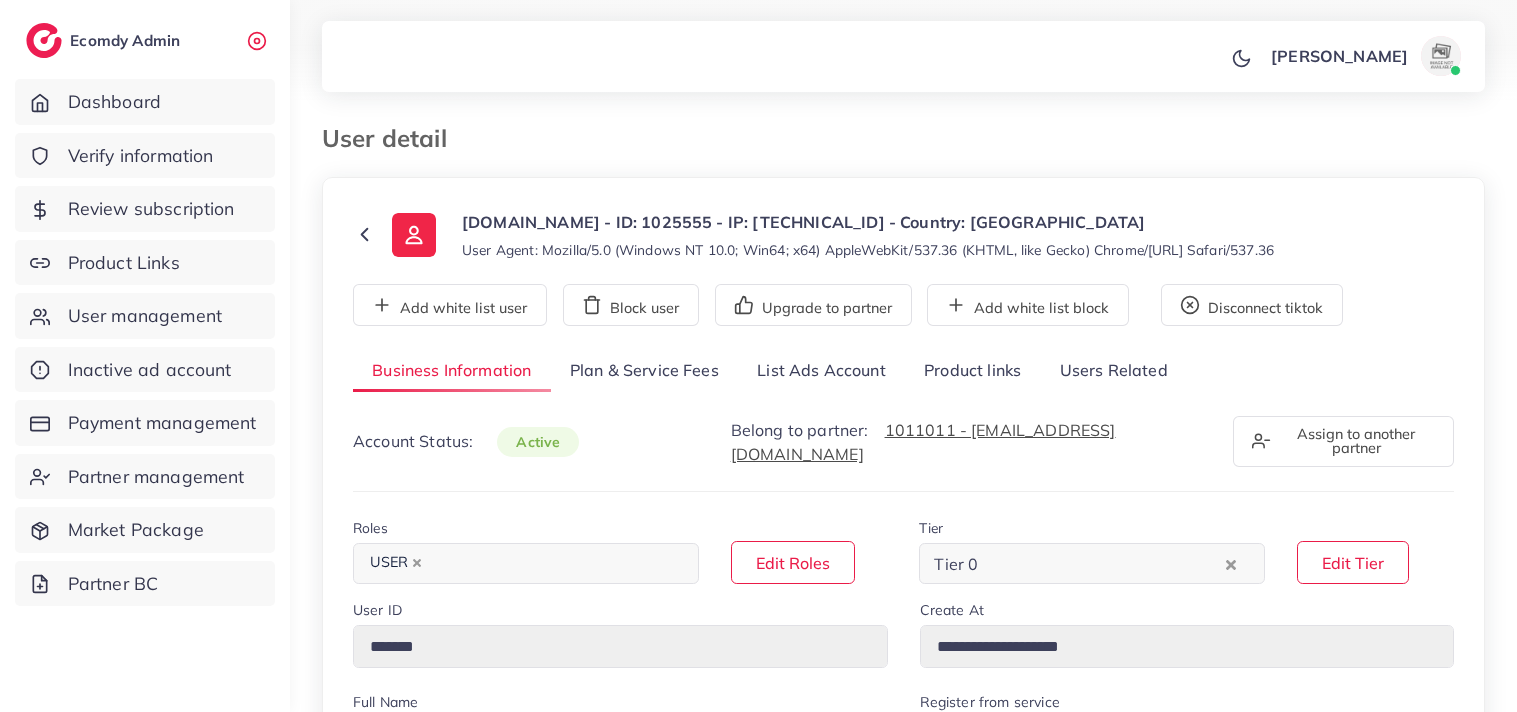 select on "********" 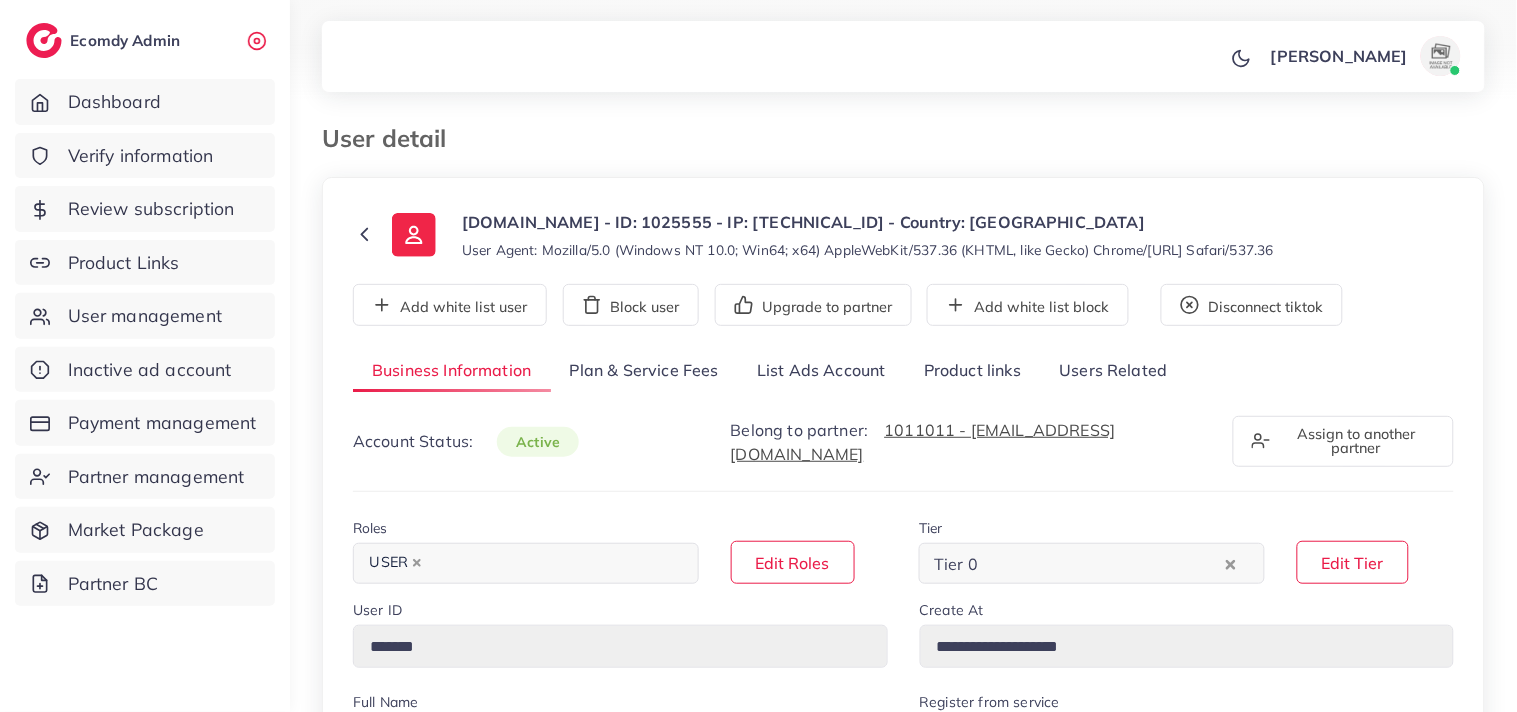 click on "List Ads Account" at bounding box center [821, 371] 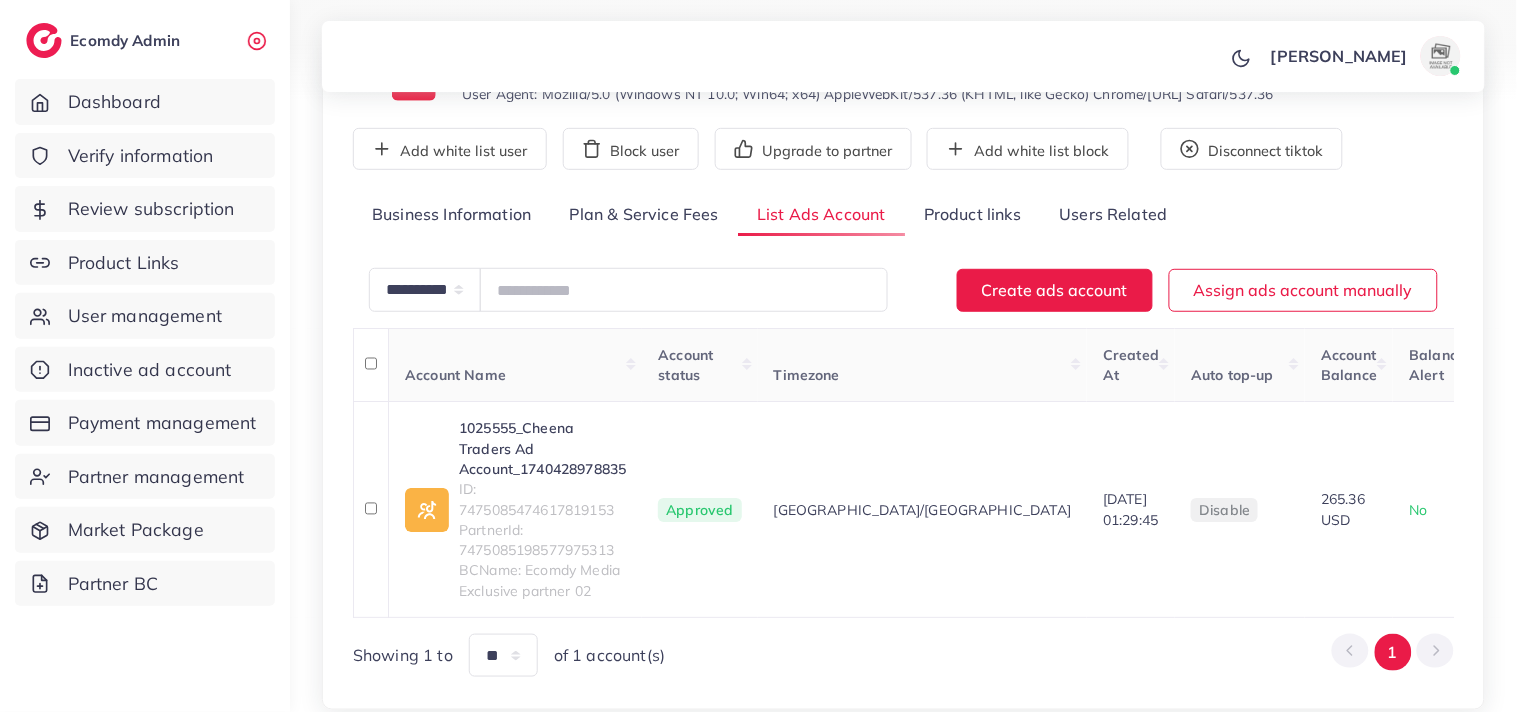 scroll, scrollTop: 211, scrollLeft: 0, axis: vertical 